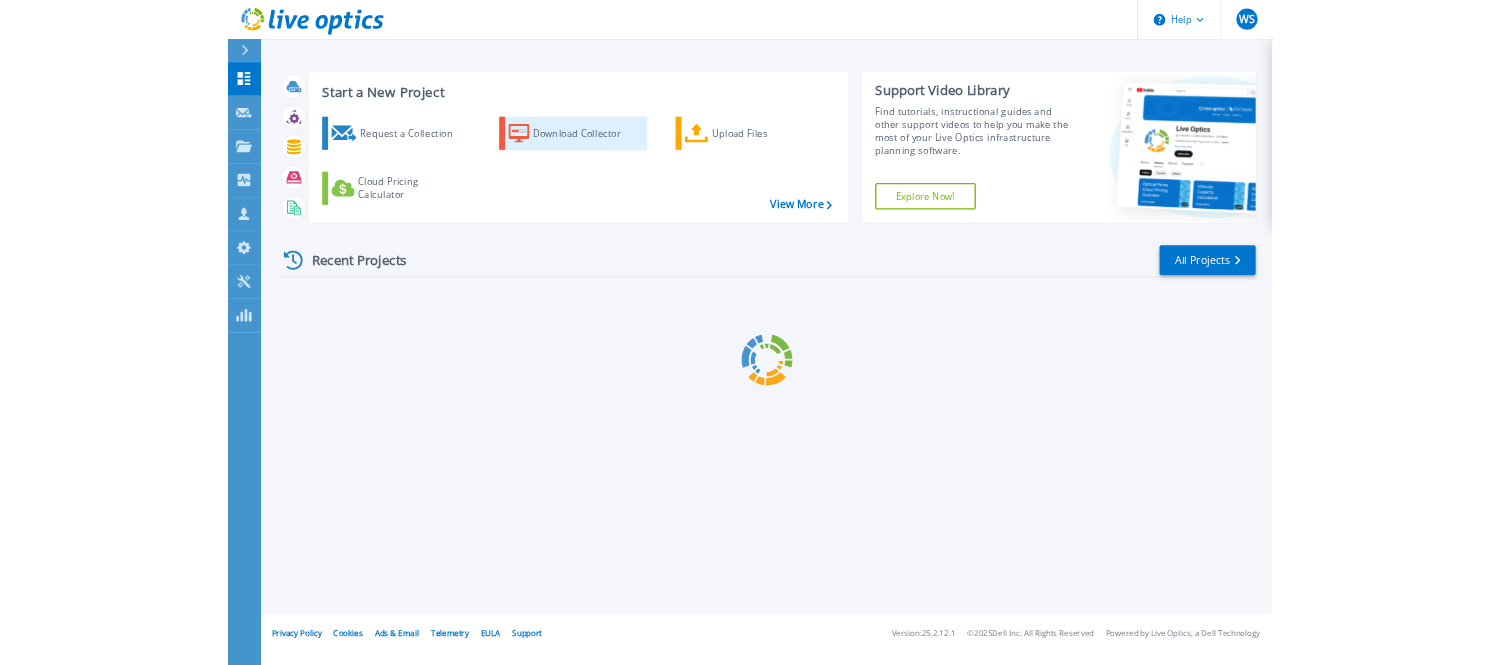 scroll, scrollTop: 0, scrollLeft: 0, axis: both 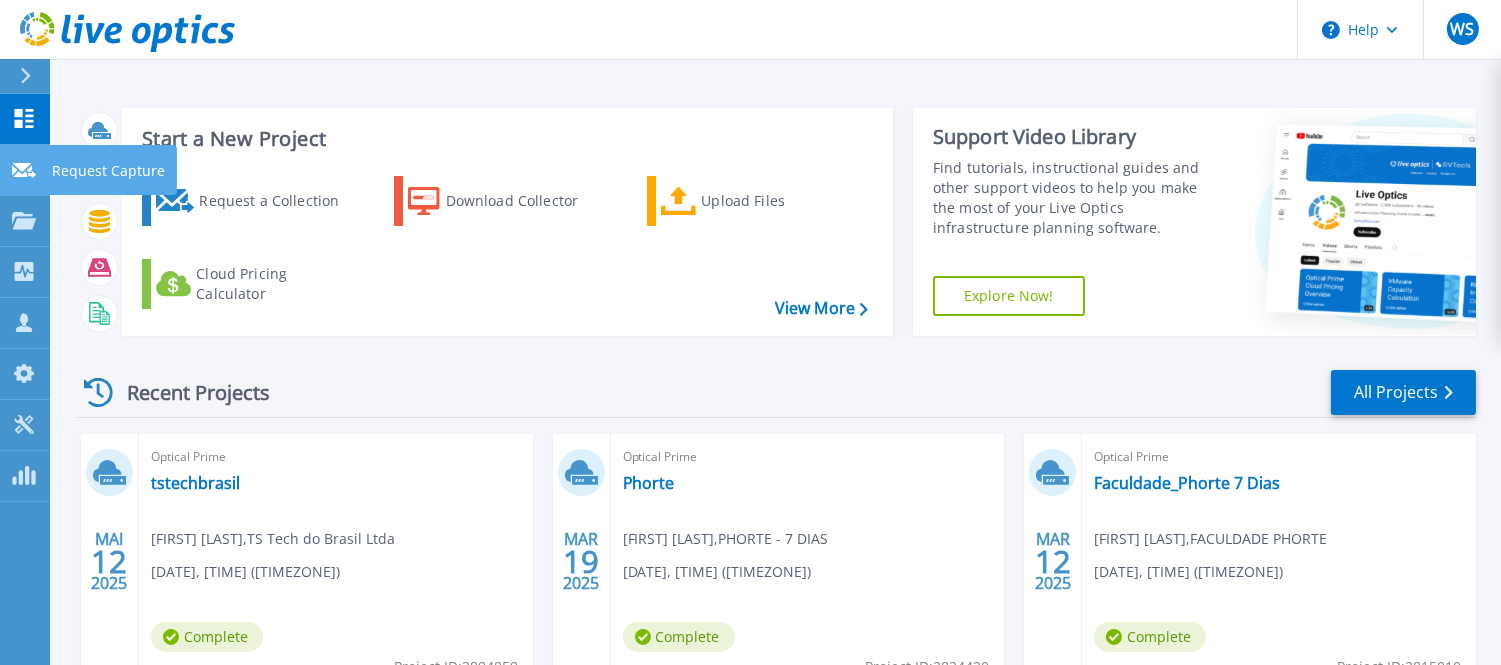 click on "Request Capture Request Capture" at bounding box center [25, 170] 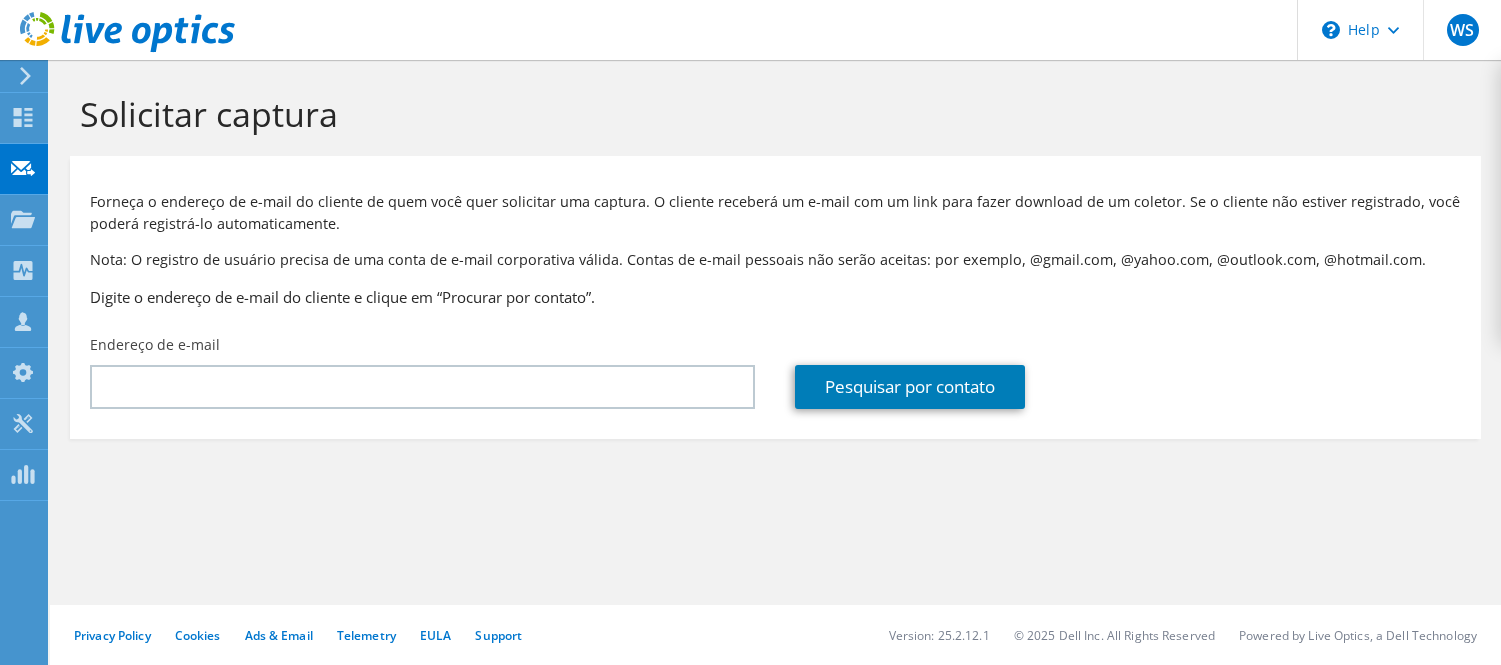 scroll, scrollTop: 0, scrollLeft: 0, axis: both 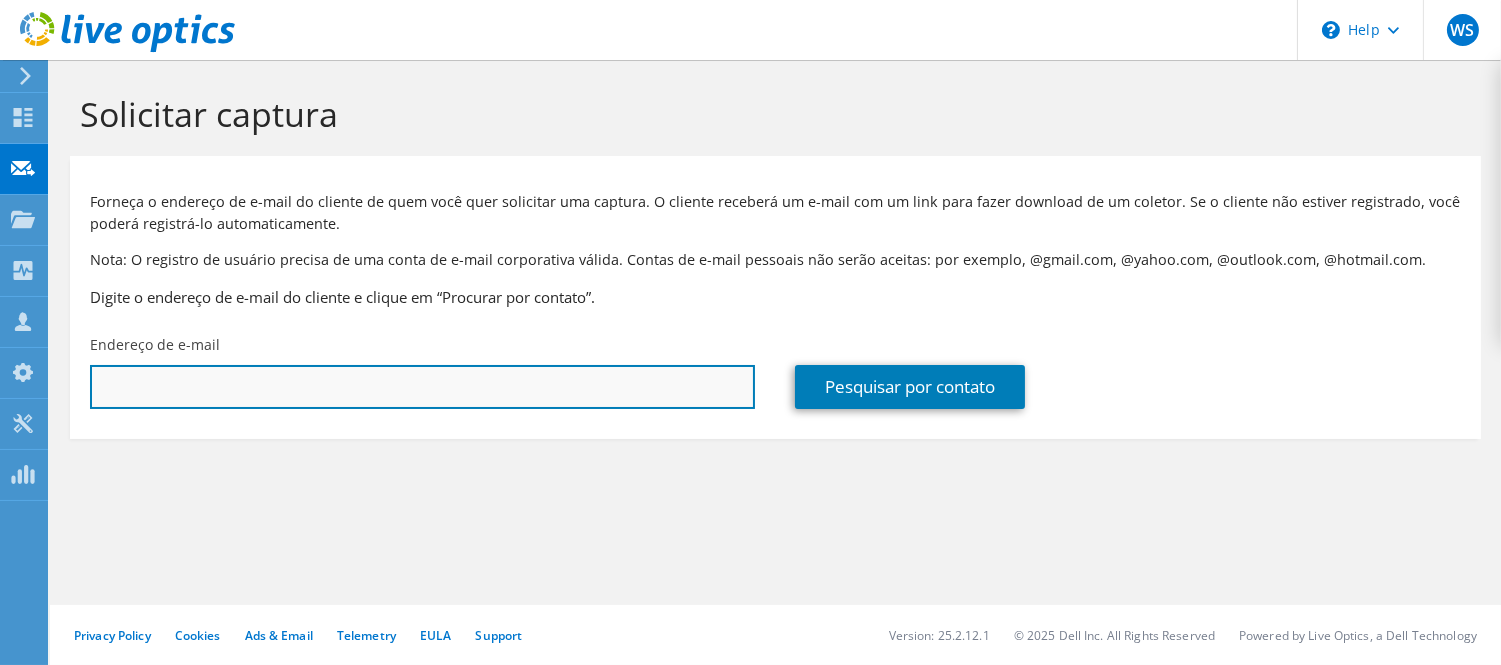 click at bounding box center [422, 387] 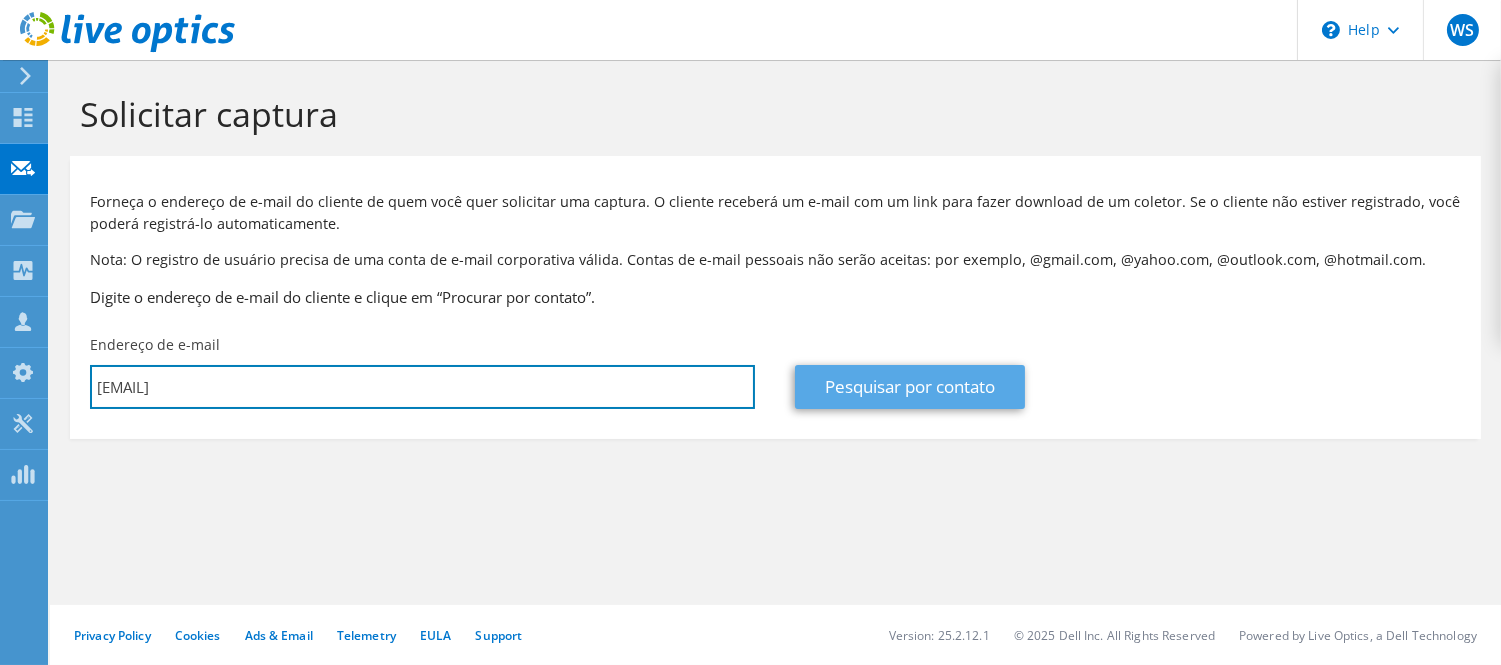 type on "ricardo.sales@nacomgoya.com.br" 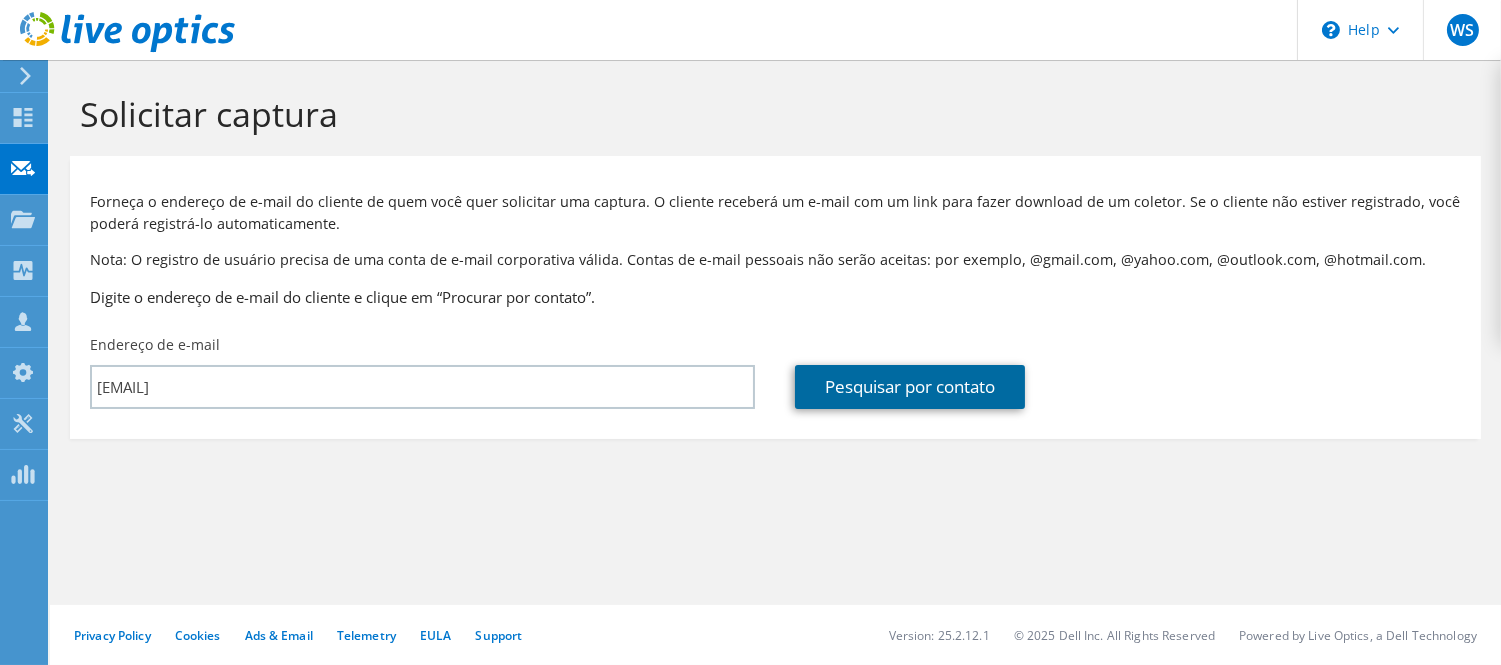 click on "Pesquisar por contato" at bounding box center [910, 387] 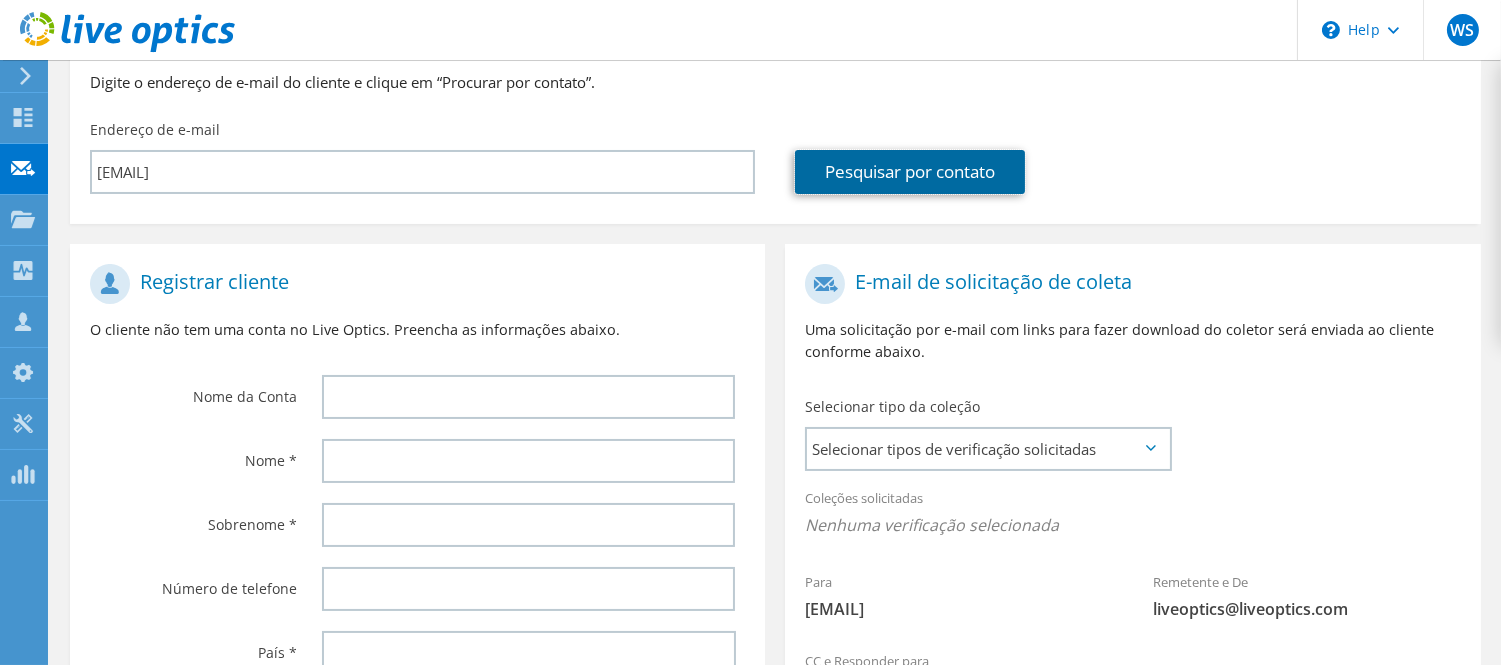 scroll, scrollTop: 222, scrollLeft: 0, axis: vertical 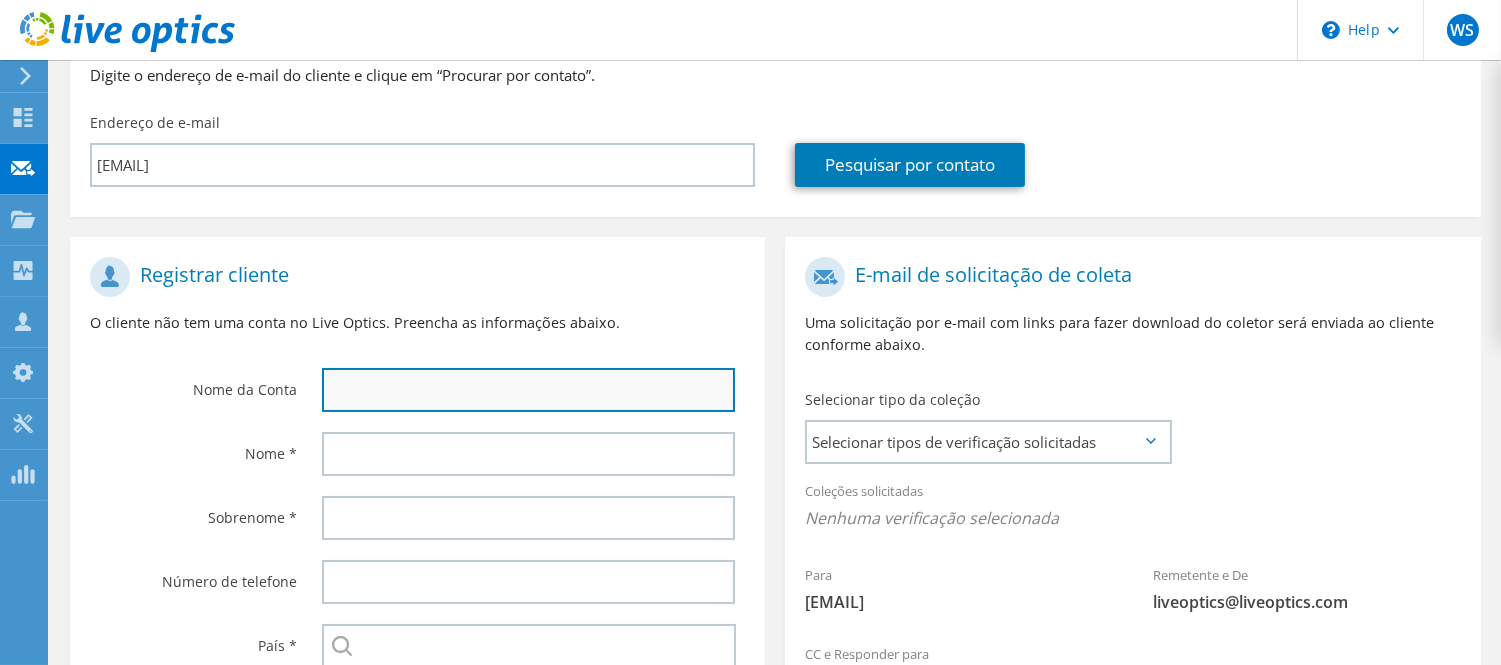 click at bounding box center (529, 390) 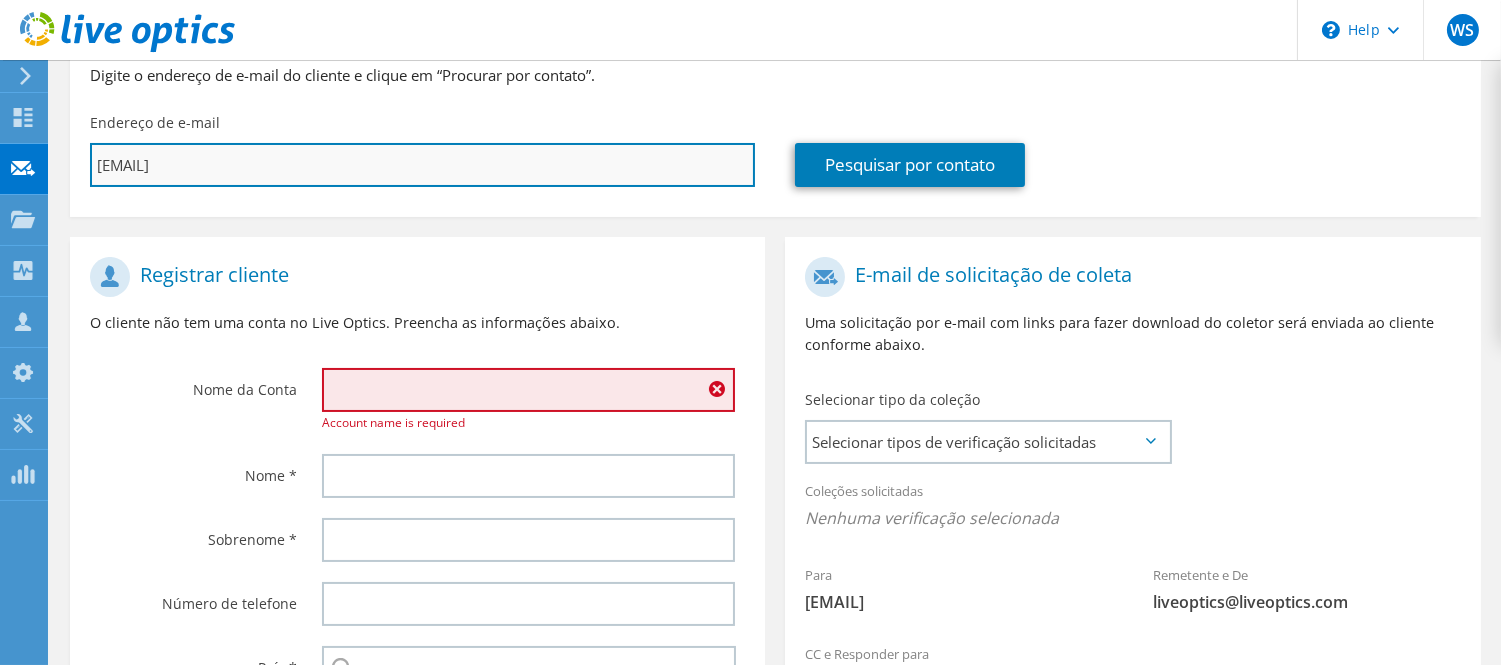 drag, startPoint x: 201, startPoint y: 164, endPoint x: 278, endPoint y: 163, distance: 77.00649 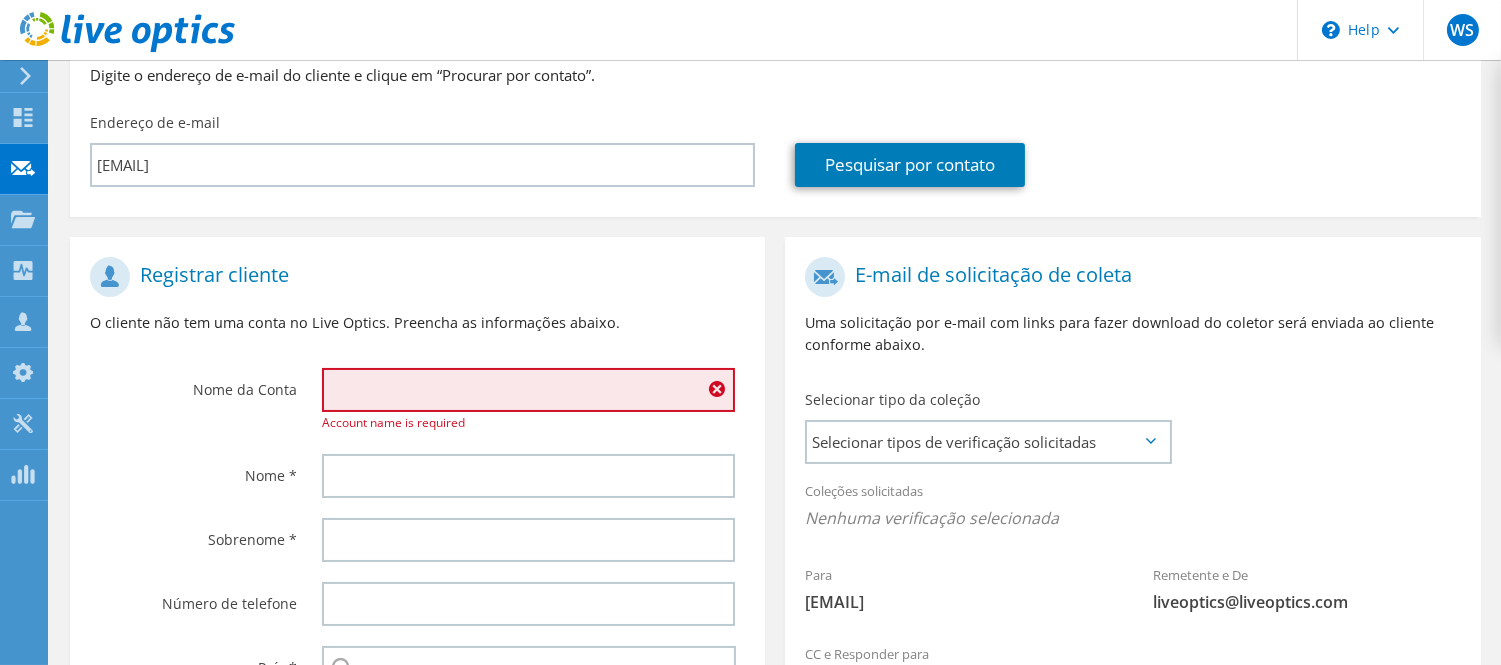 click at bounding box center [529, 390] 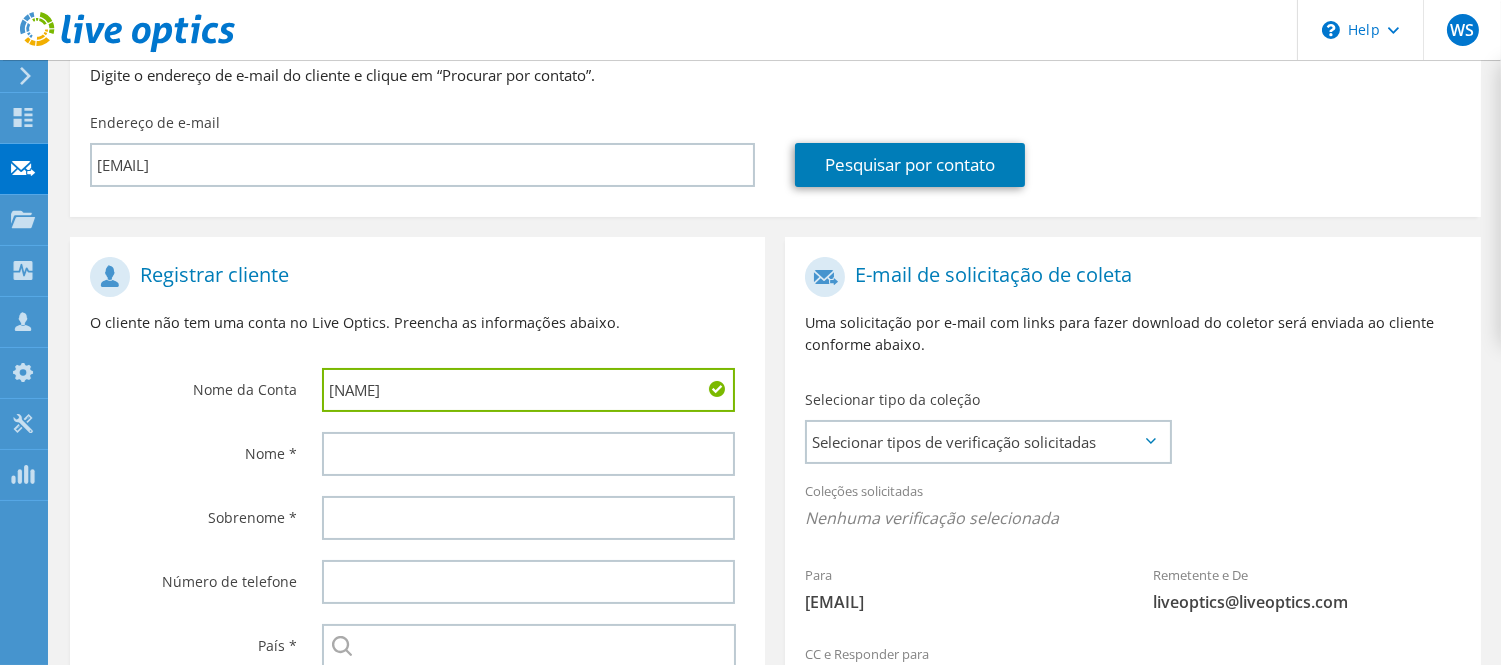 click on "nacomgoya" at bounding box center (529, 390) 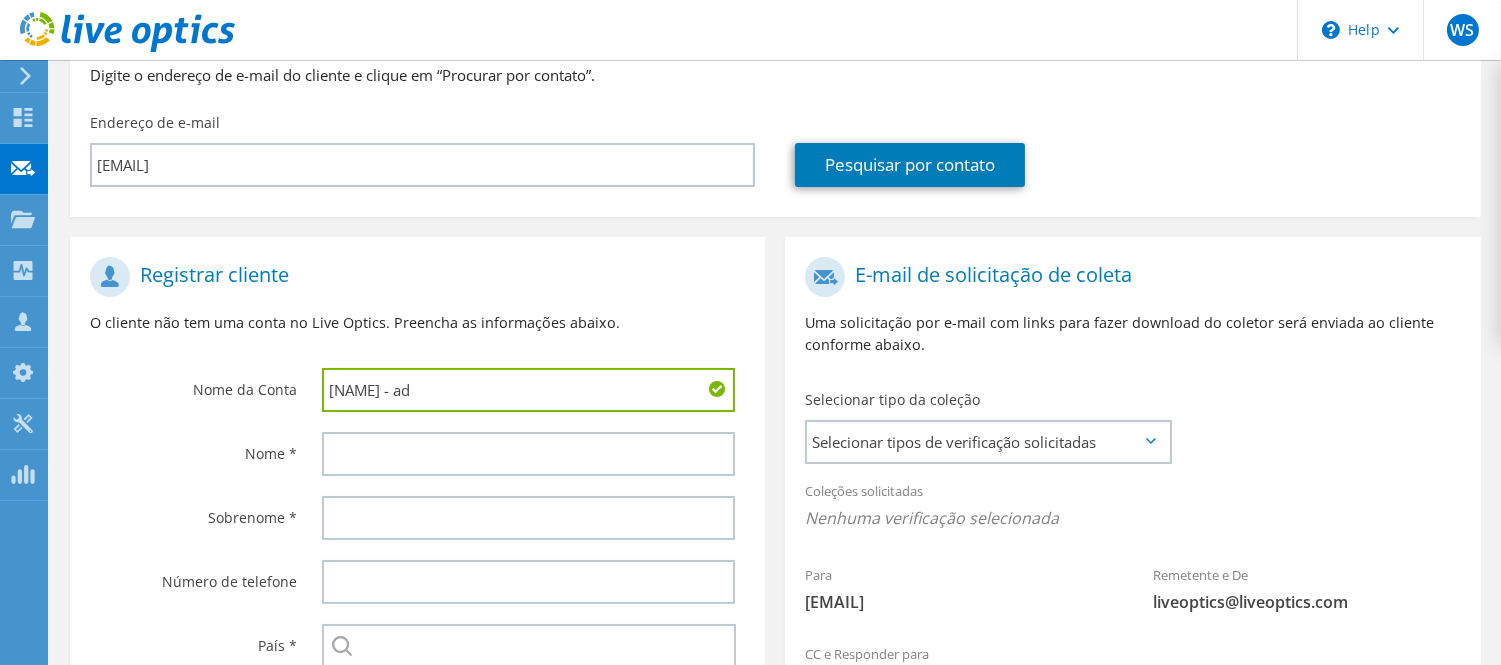 type on "nacomgoya - ad" 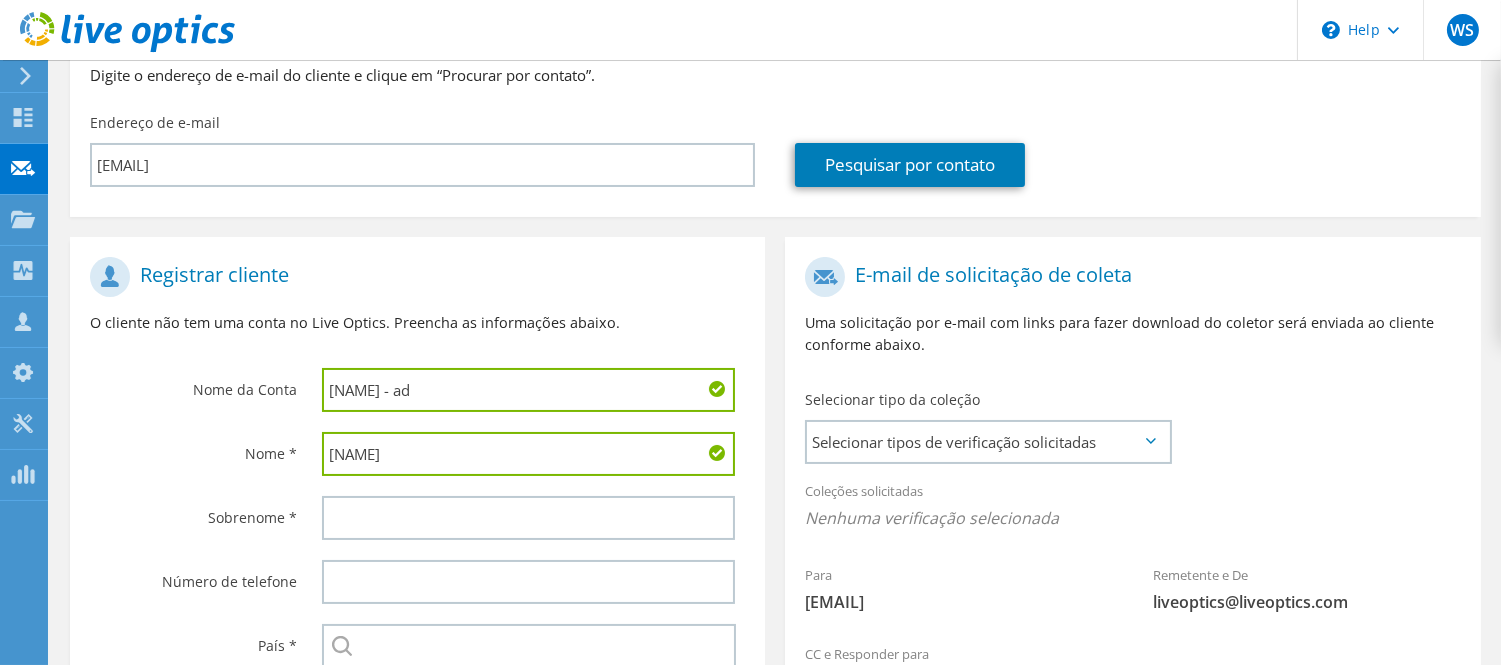 type on "Ricardo" 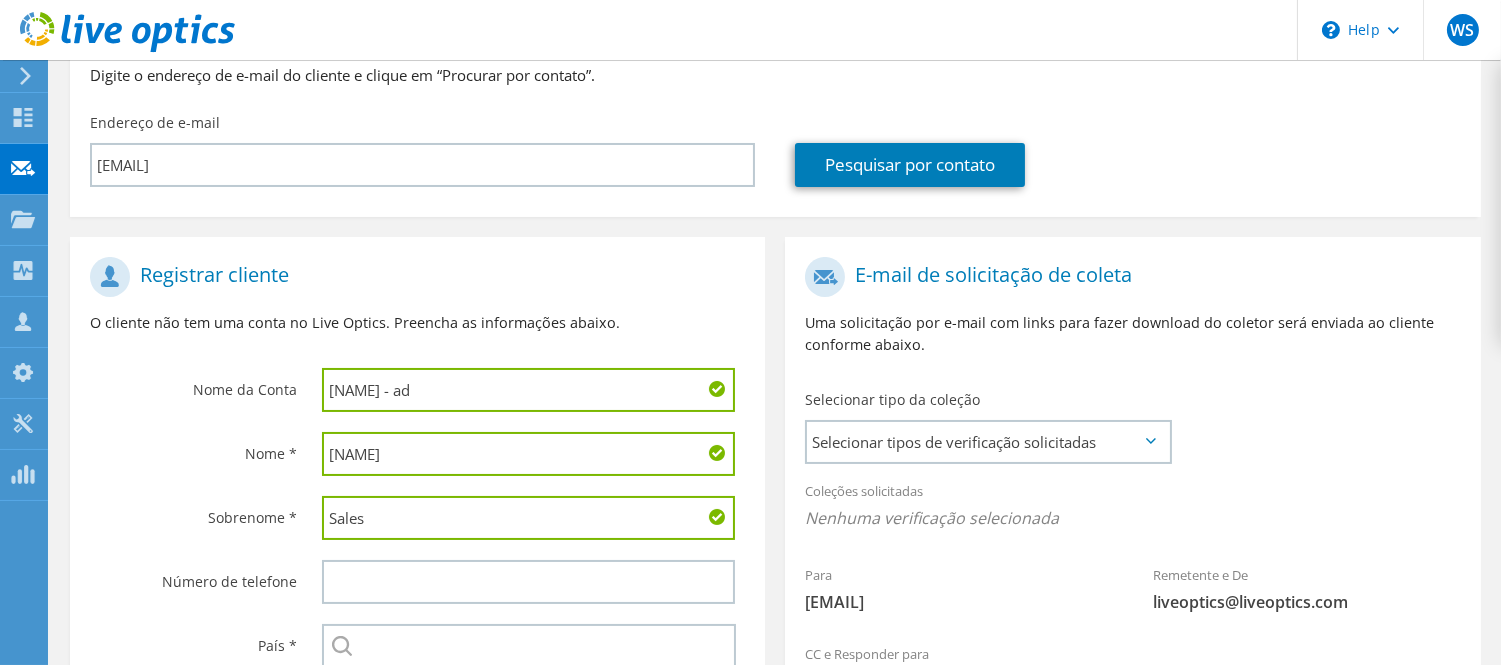 type on "Sales" 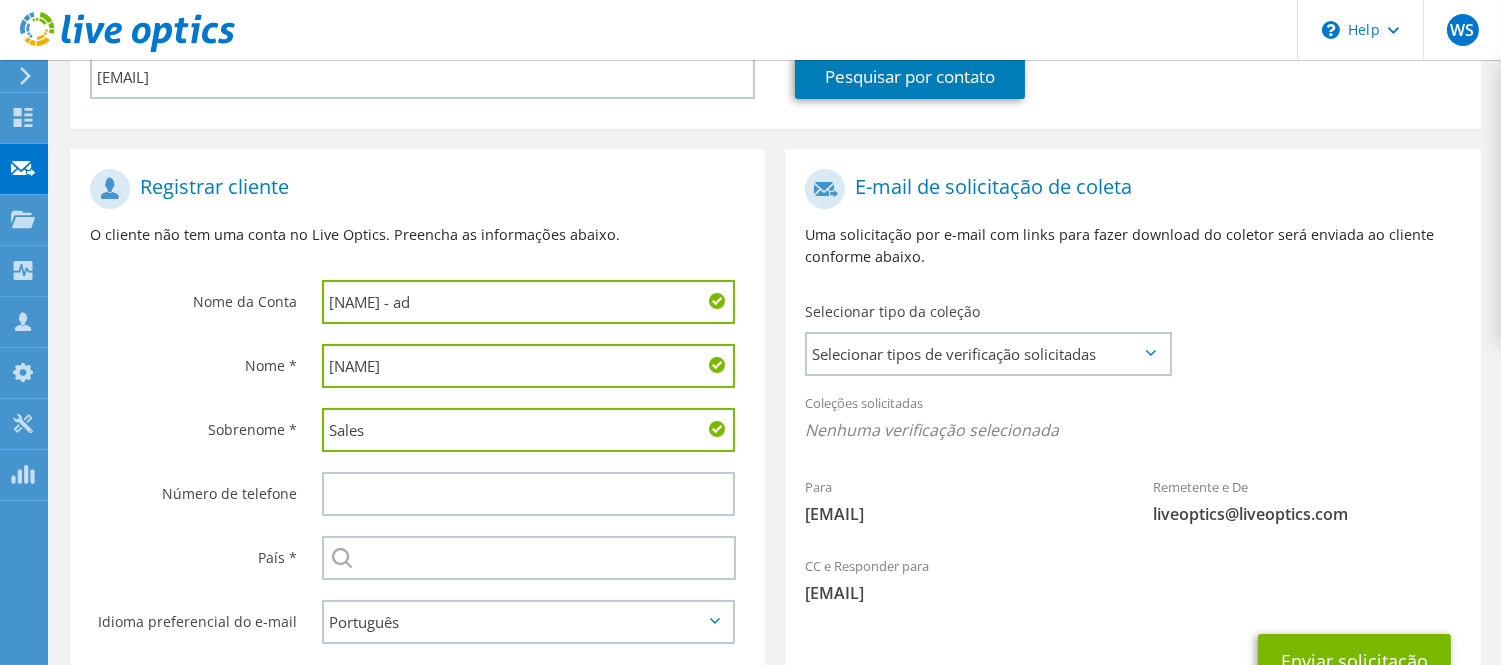 scroll, scrollTop: 444, scrollLeft: 0, axis: vertical 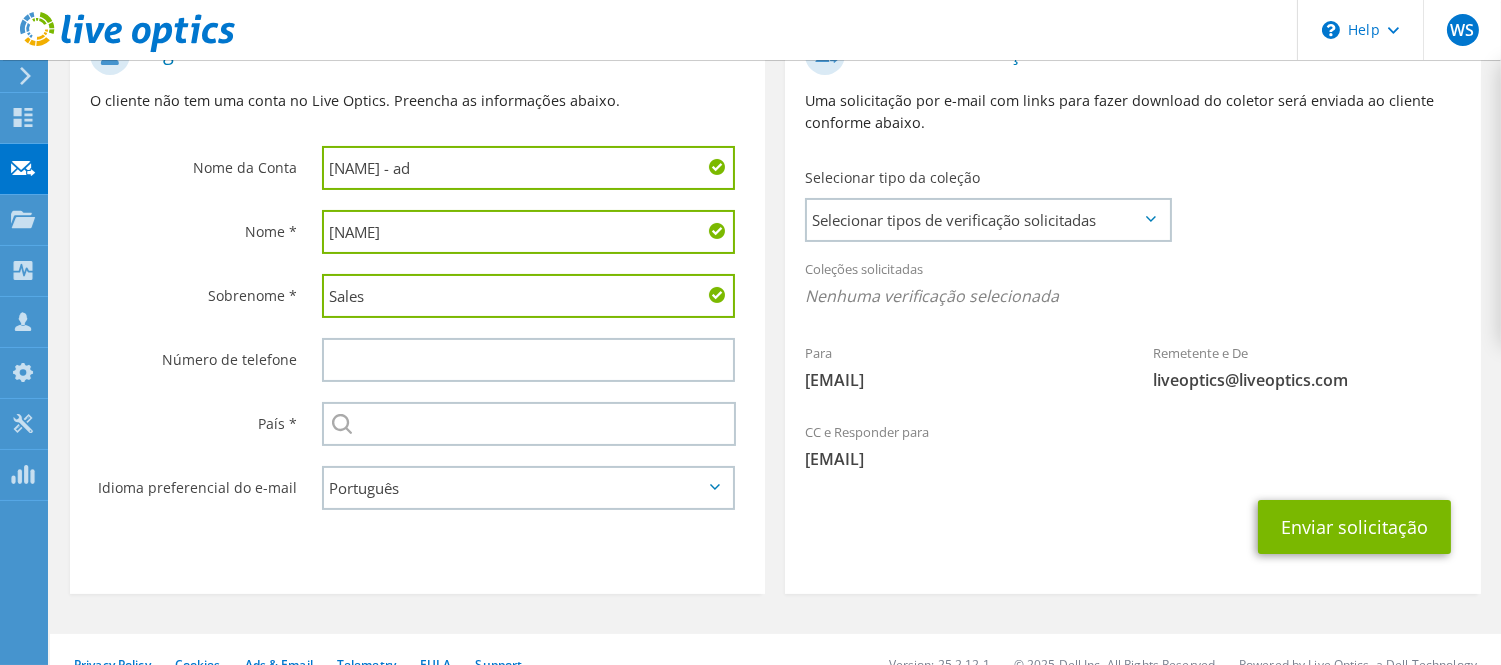 click at bounding box center (534, 360) 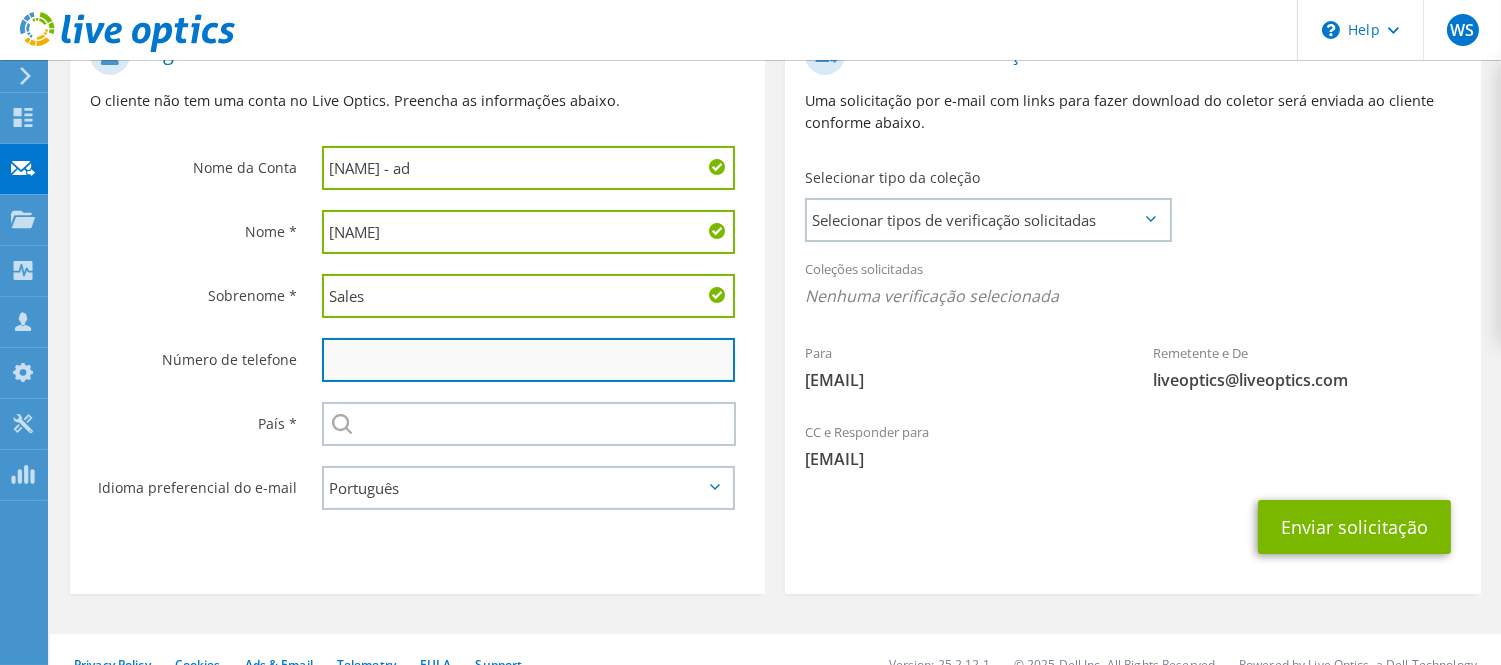 click at bounding box center [529, 360] 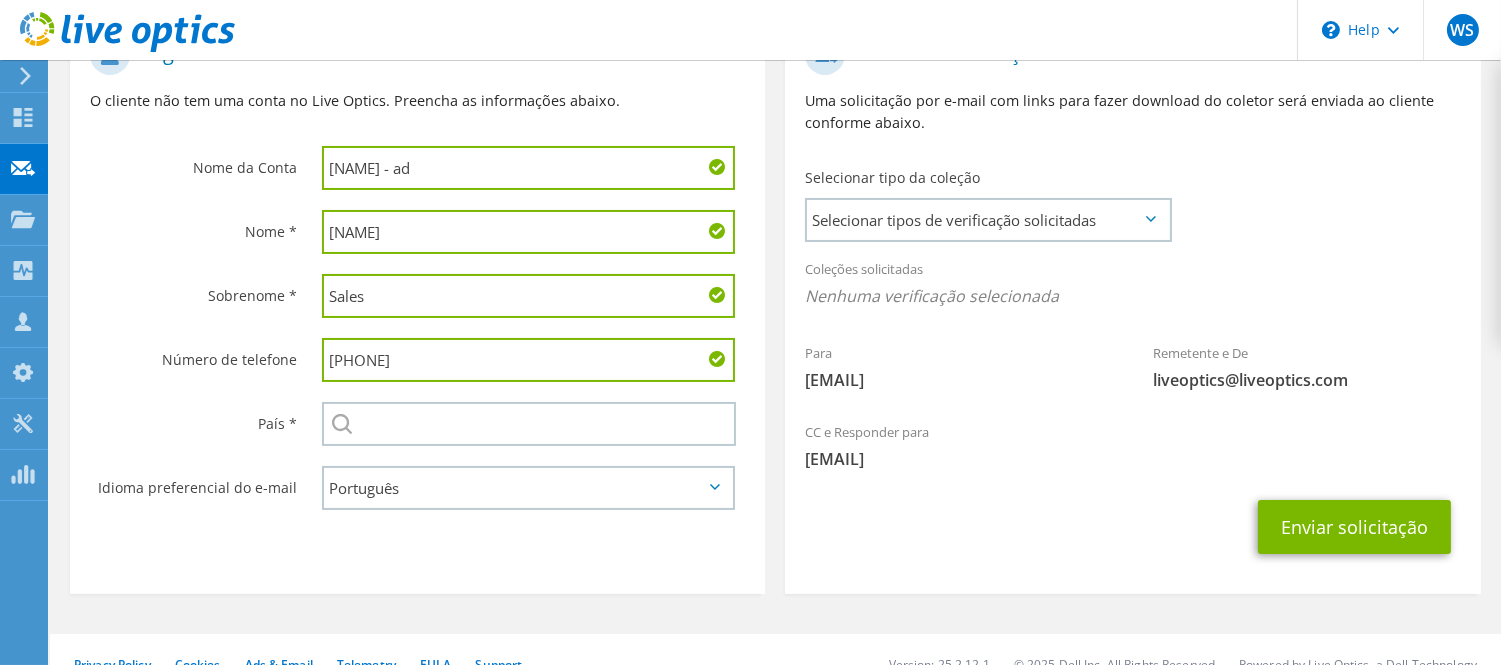 type on "3132227362" 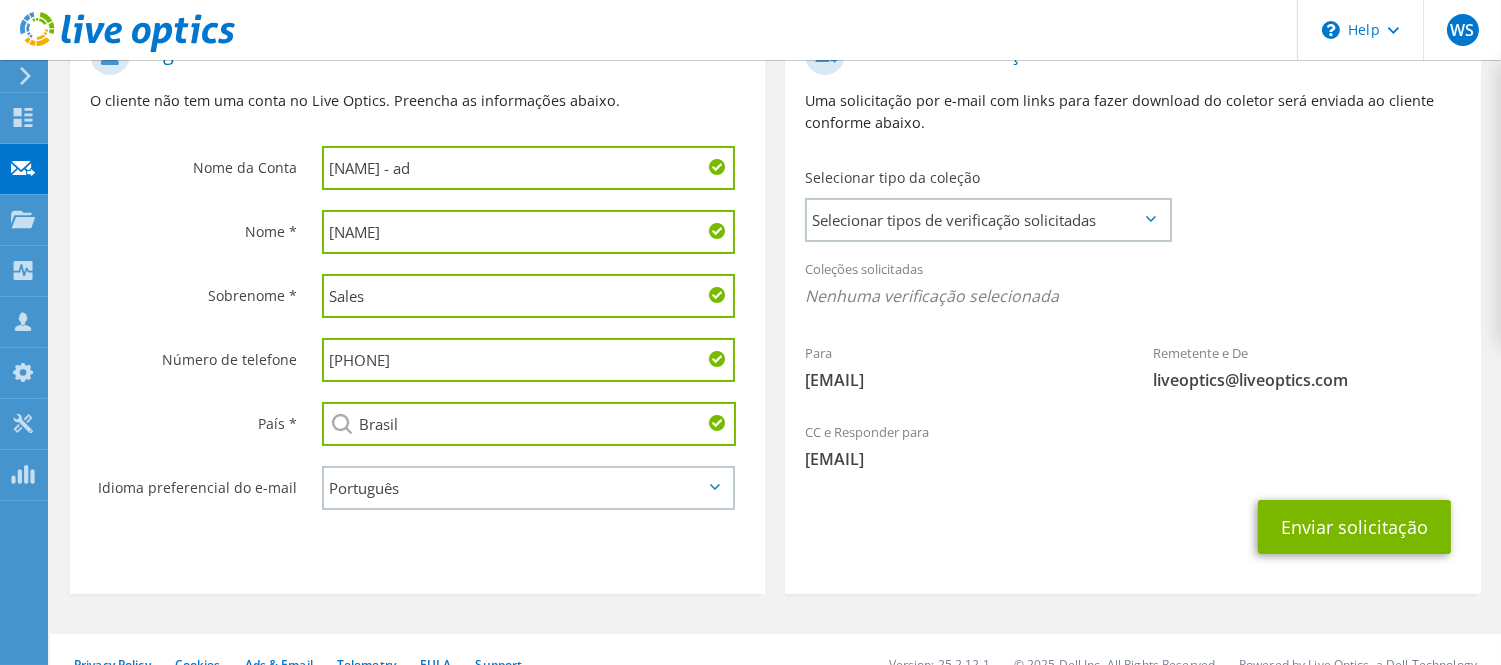 type on "Brasil" 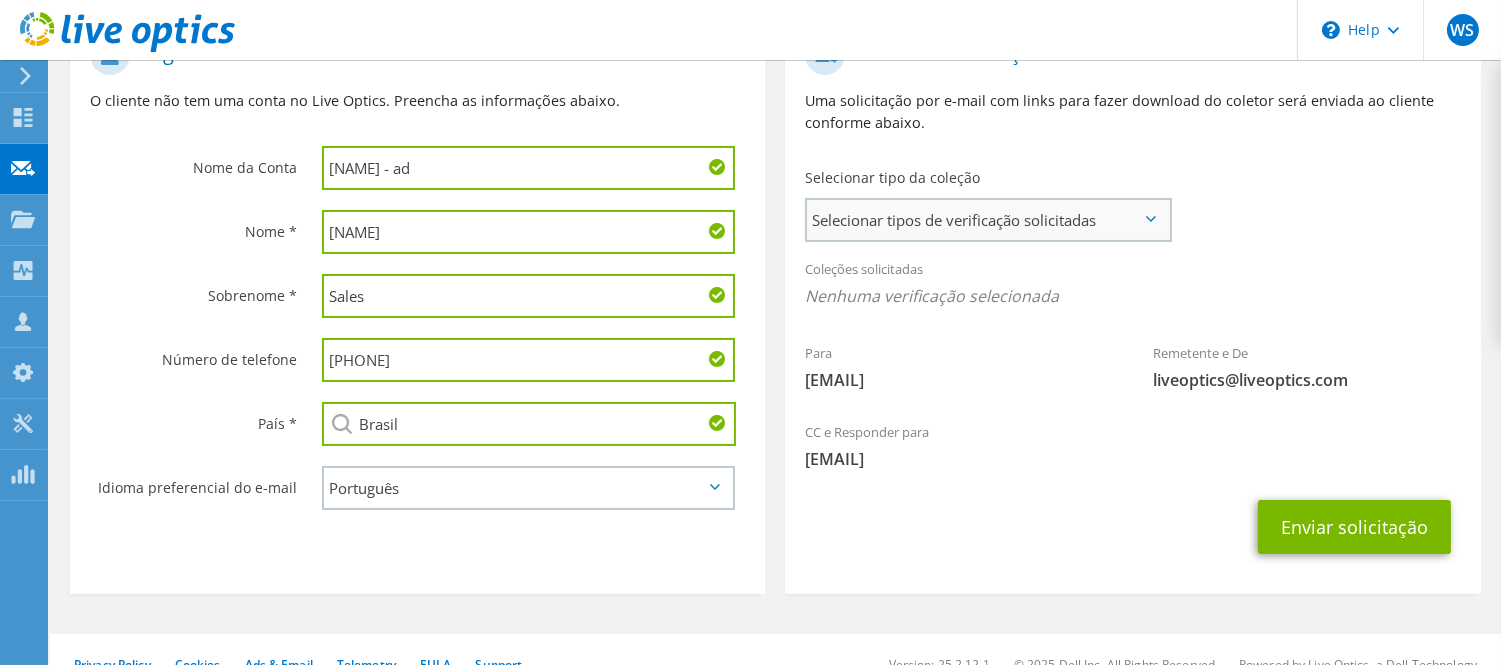 click on "Selecionar tipos de verificação solicitadas" at bounding box center [988, 220] 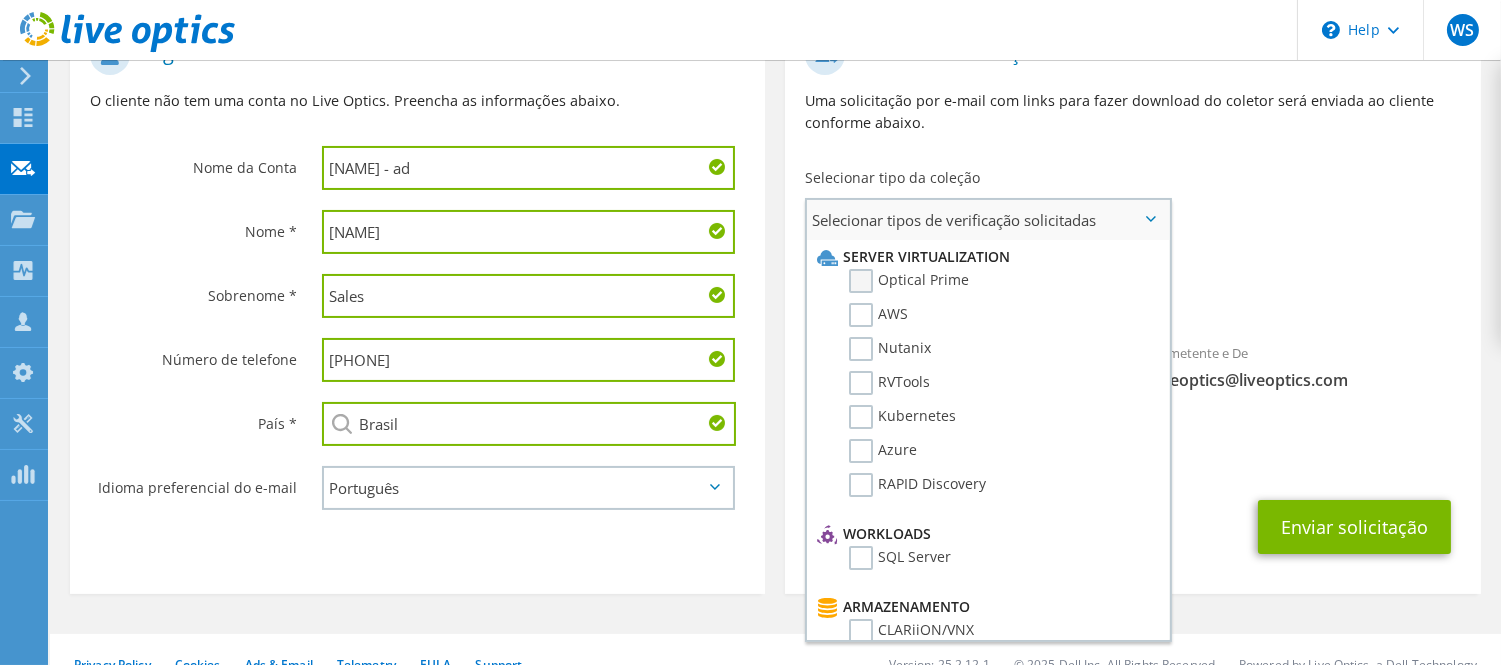drag, startPoint x: 866, startPoint y: 268, endPoint x: 887, endPoint y: 291, distance: 31.144823 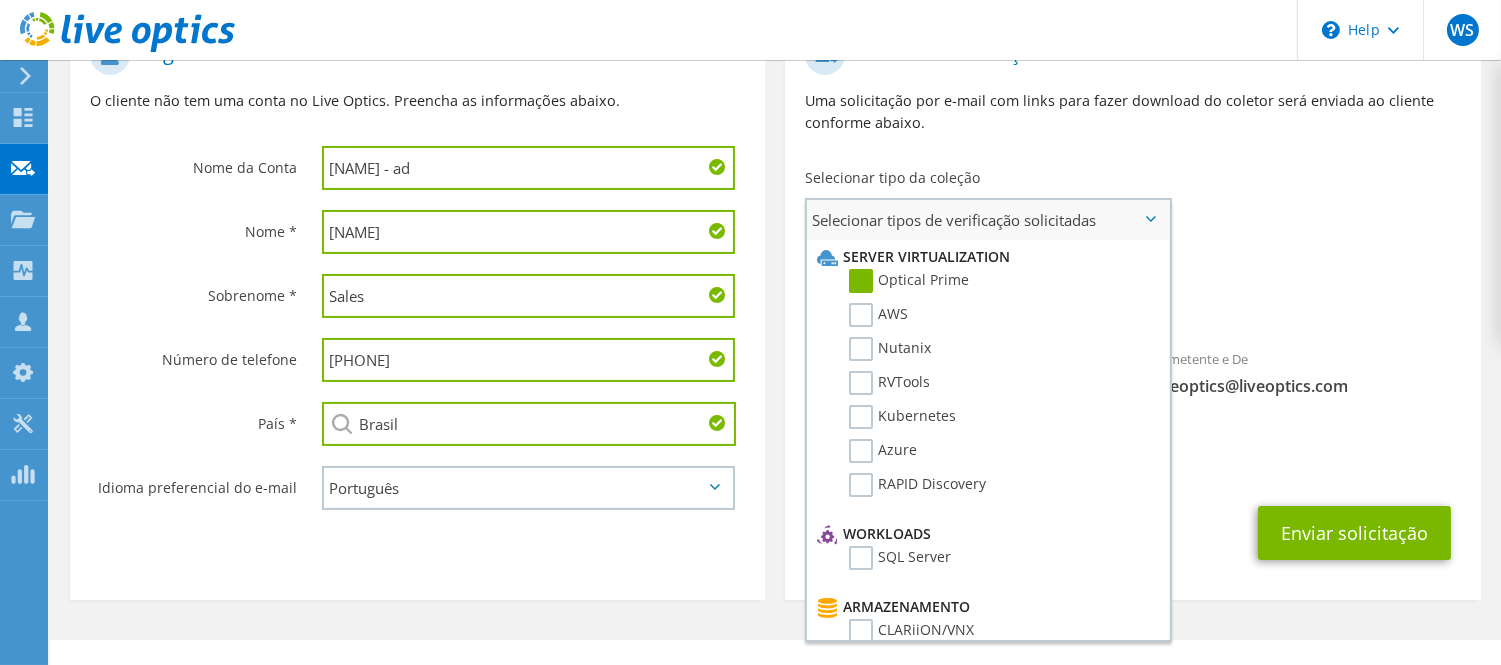 scroll, scrollTop: 111, scrollLeft: 0, axis: vertical 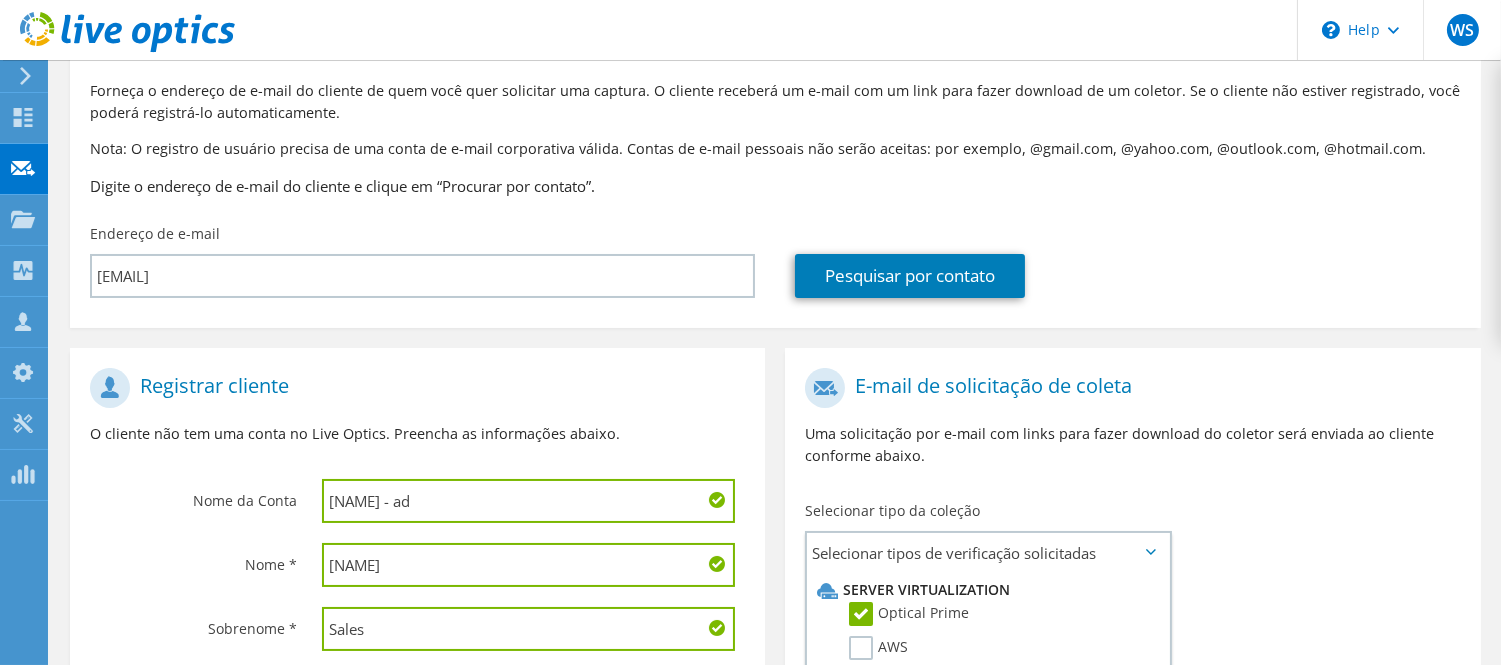 click on "E-mail de solicitação de coleta
Uma solicitação por e-mail com links para fazer download do coletor será enviada ao cliente conforme abaixo." at bounding box center [1132, 424] 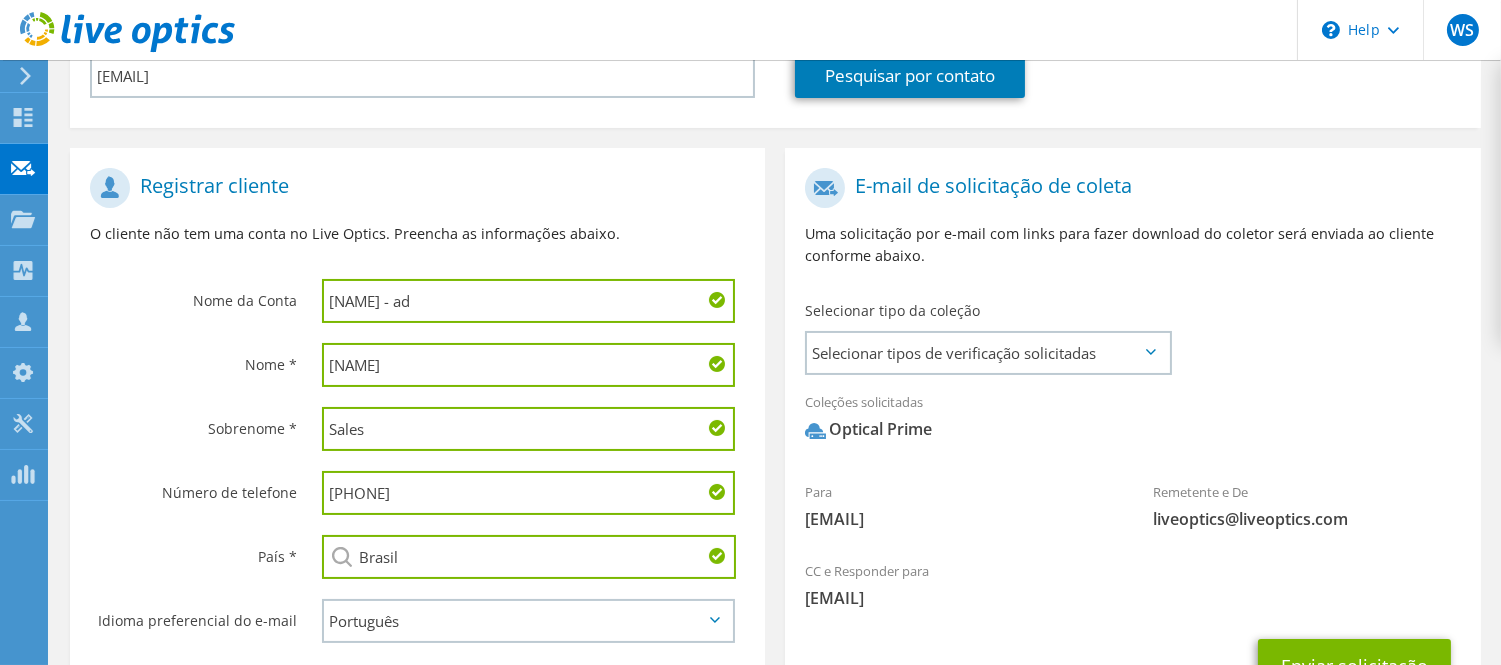 scroll, scrollTop: 333, scrollLeft: 0, axis: vertical 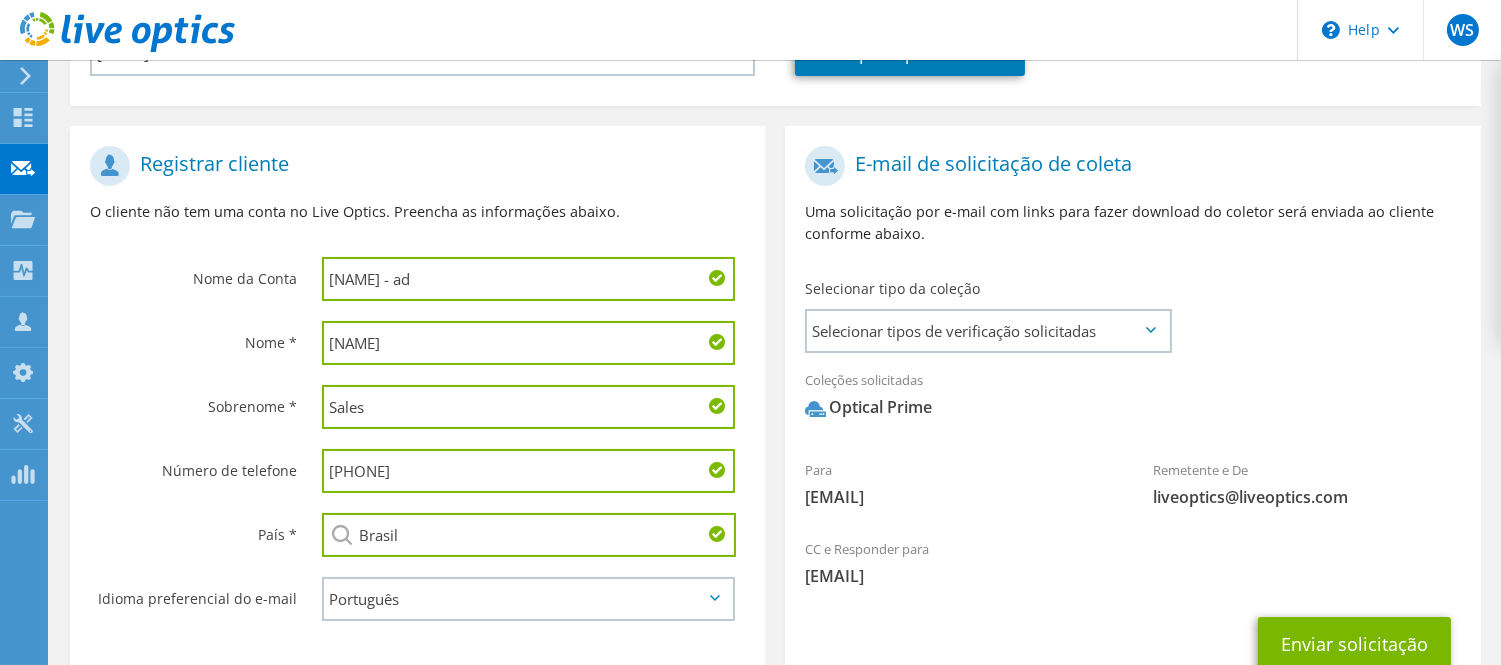 click on "nacomgoya - ad" at bounding box center [529, 279] 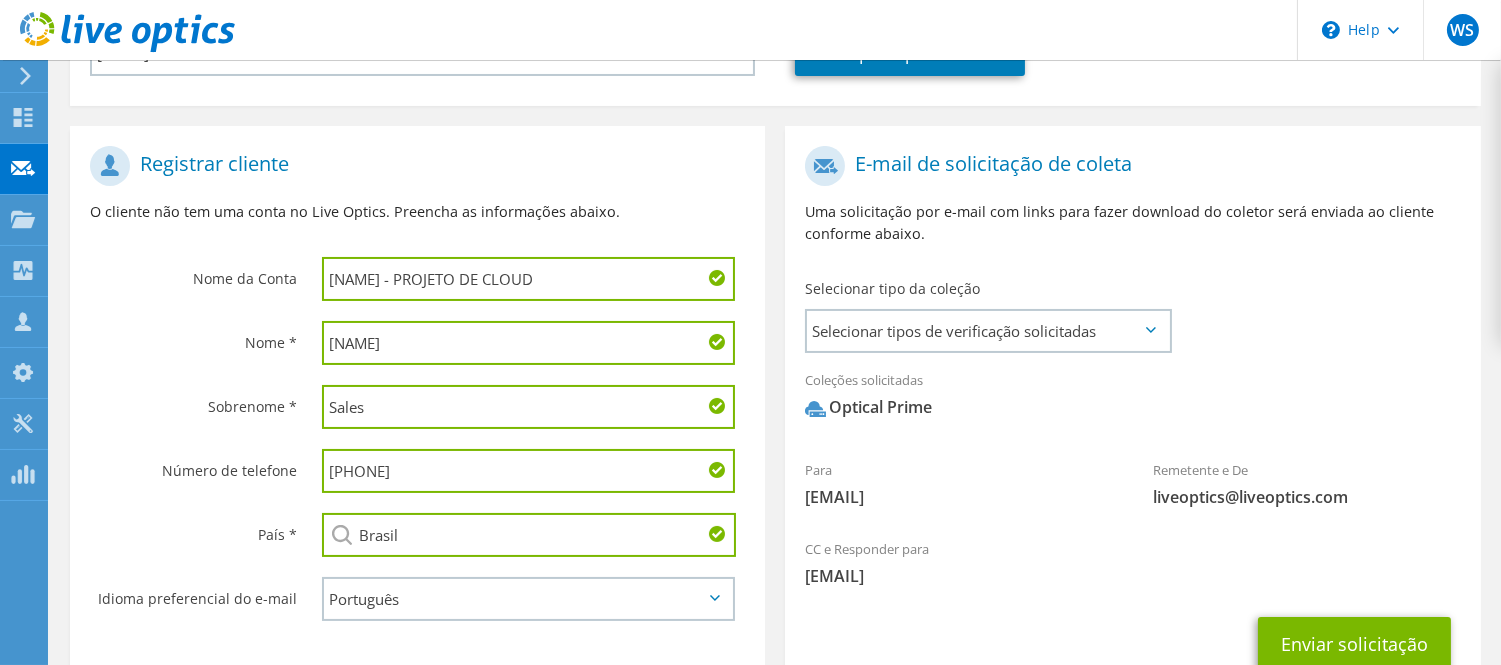type on "nacomgoya - PROJETO DE CLOUD" 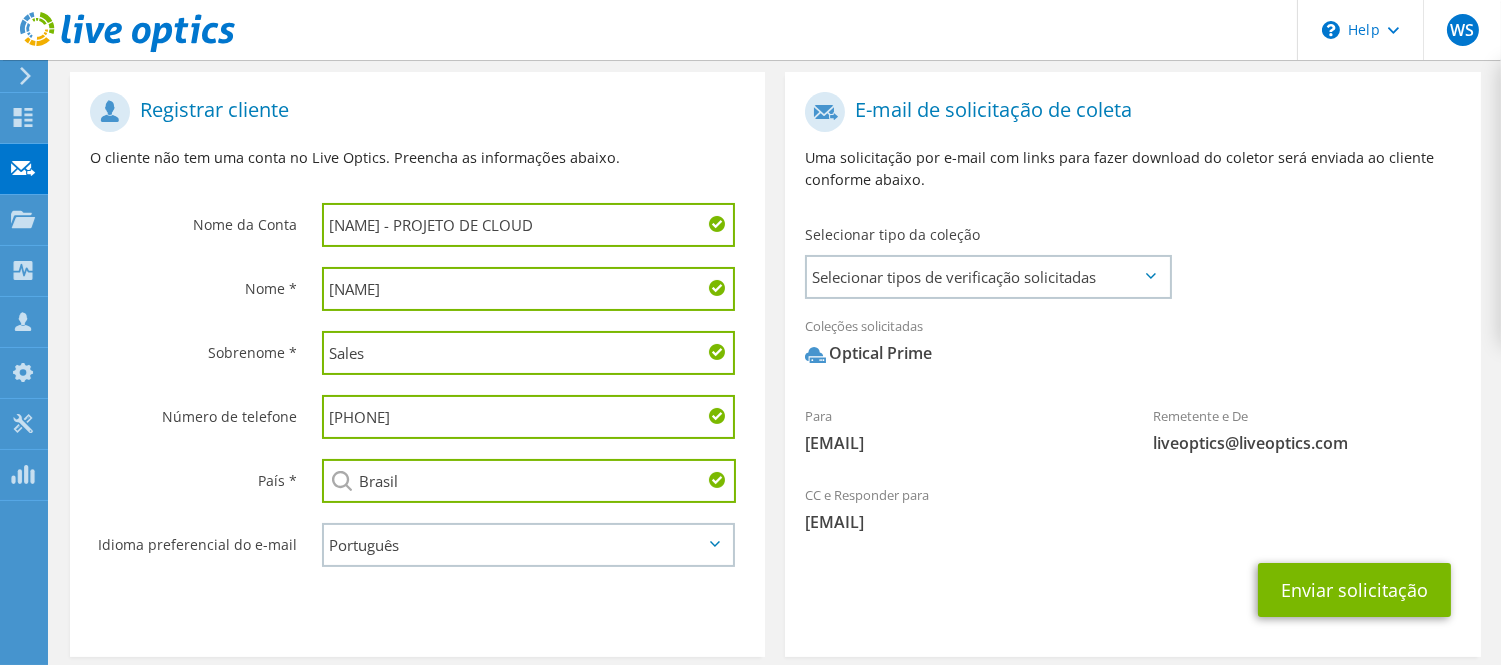 scroll, scrollTop: 444, scrollLeft: 0, axis: vertical 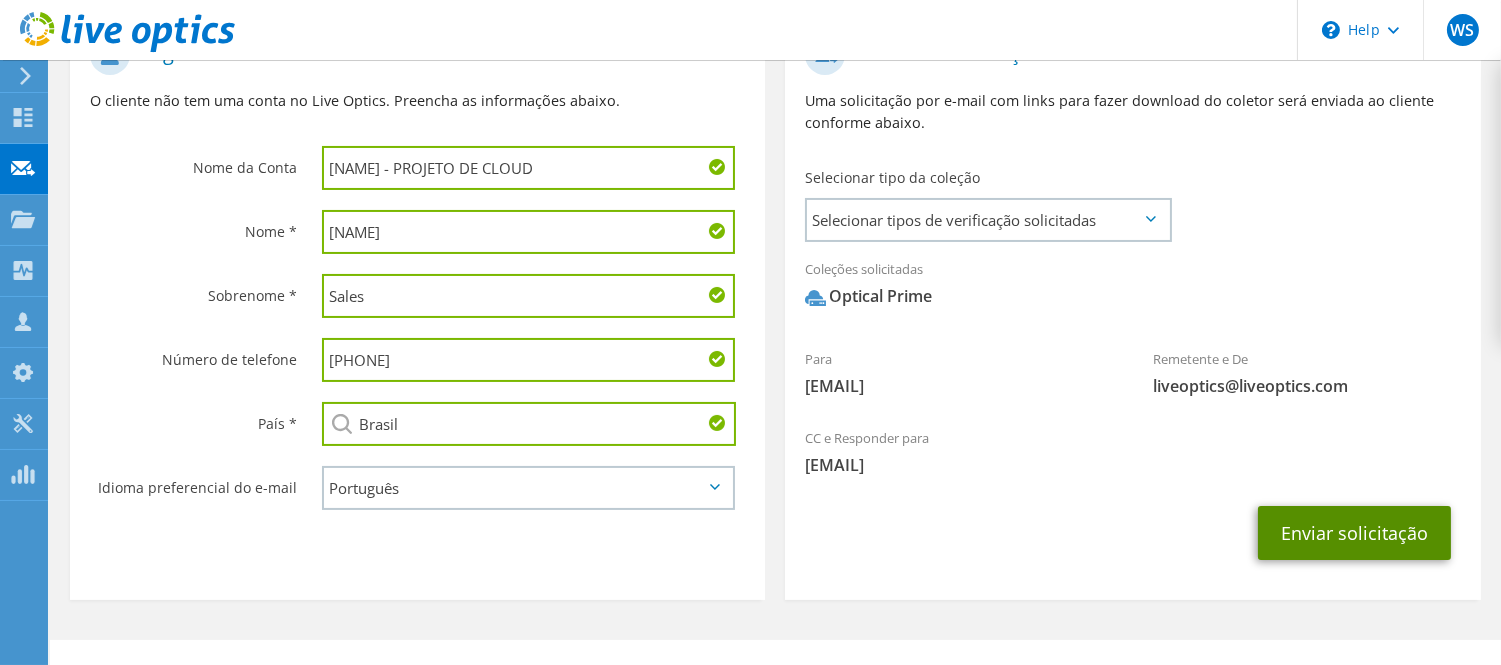 click on "Enviar solicitação" at bounding box center [1354, 533] 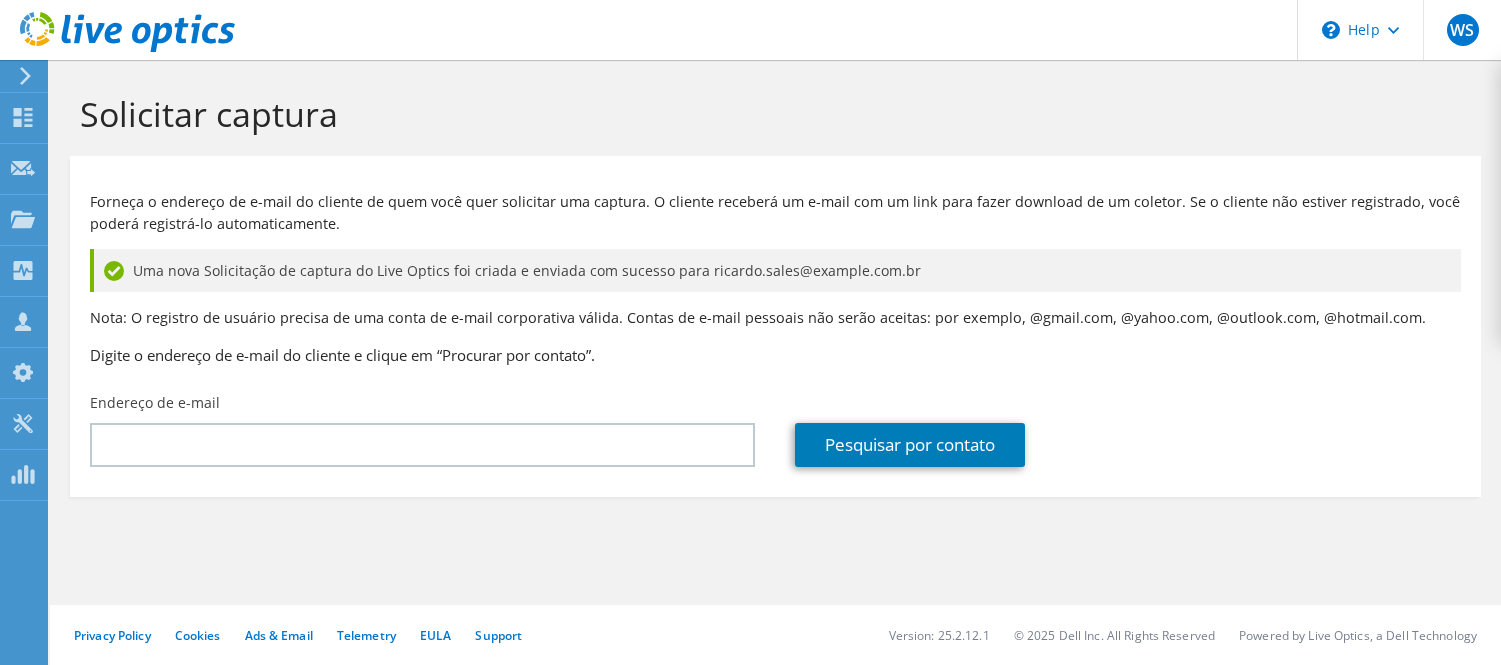 scroll, scrollTop: 0, scrollLeft: 0, axis: both 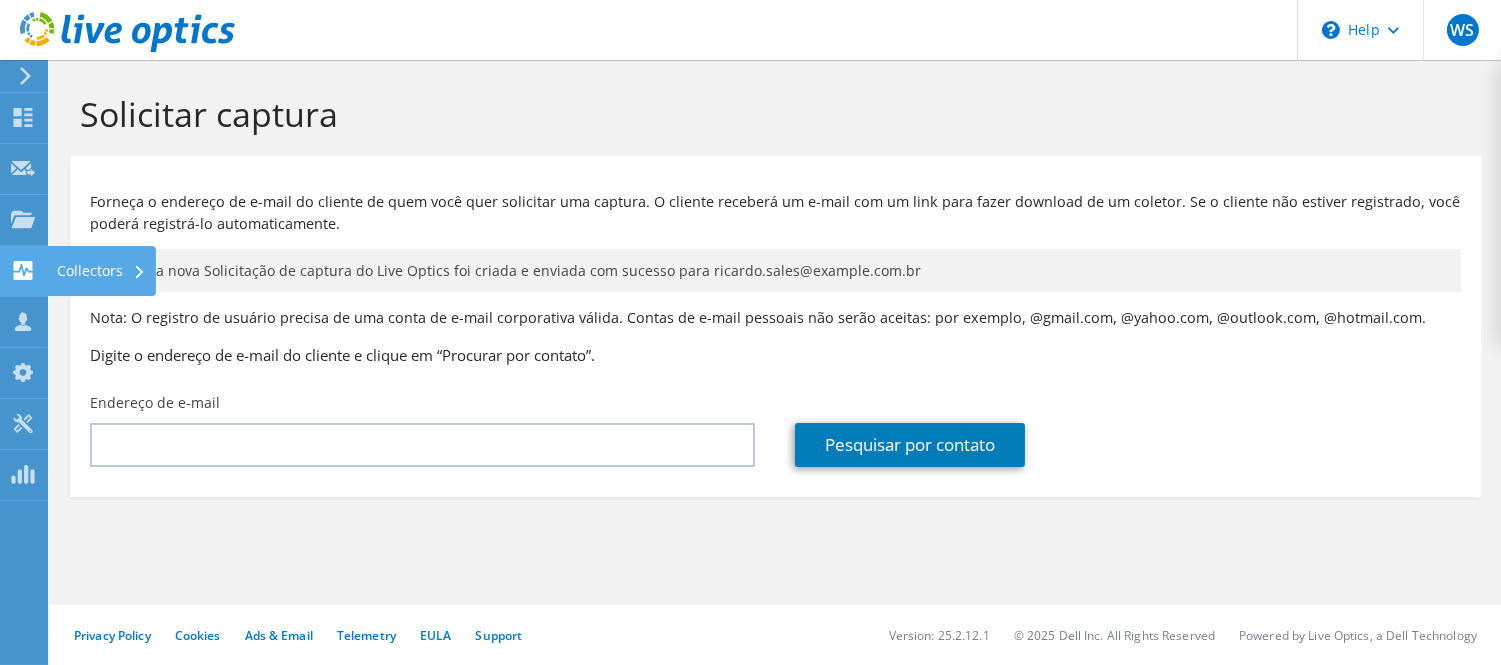 click 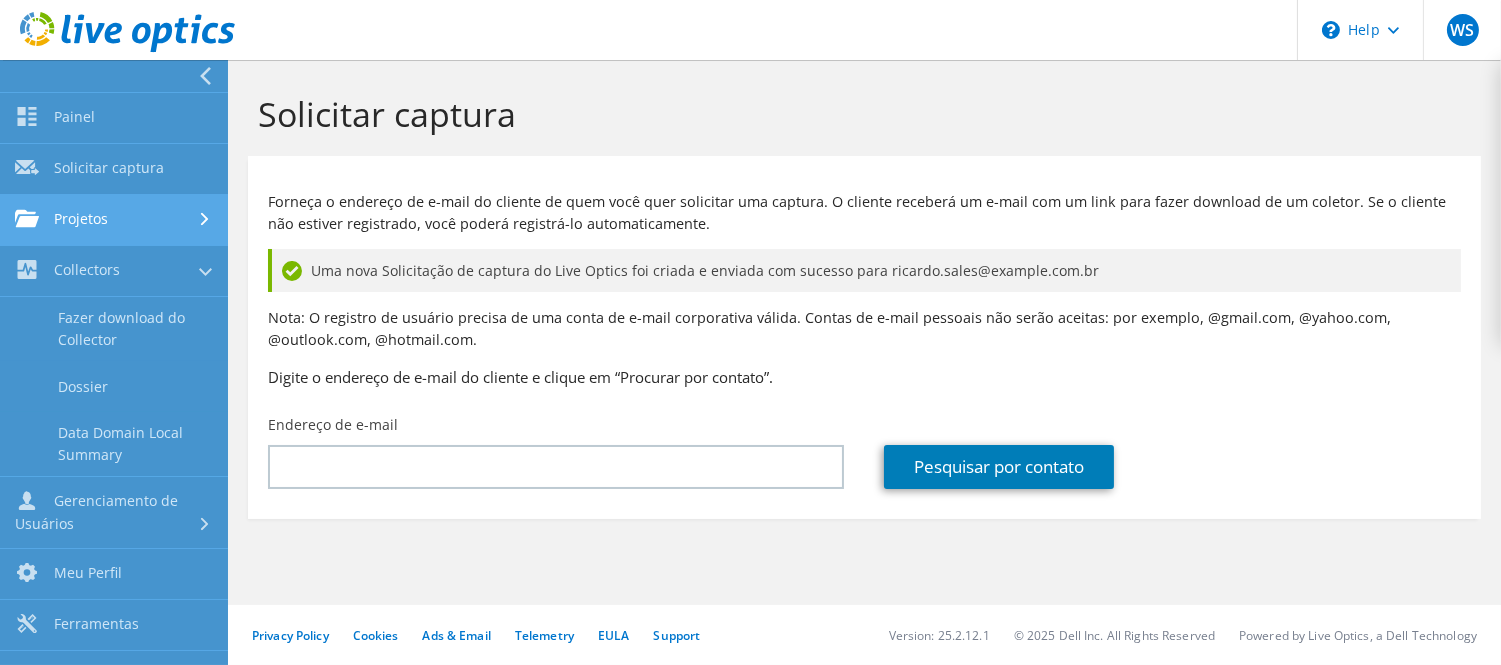 click on "Projetos" at bounding box center (114, 220) 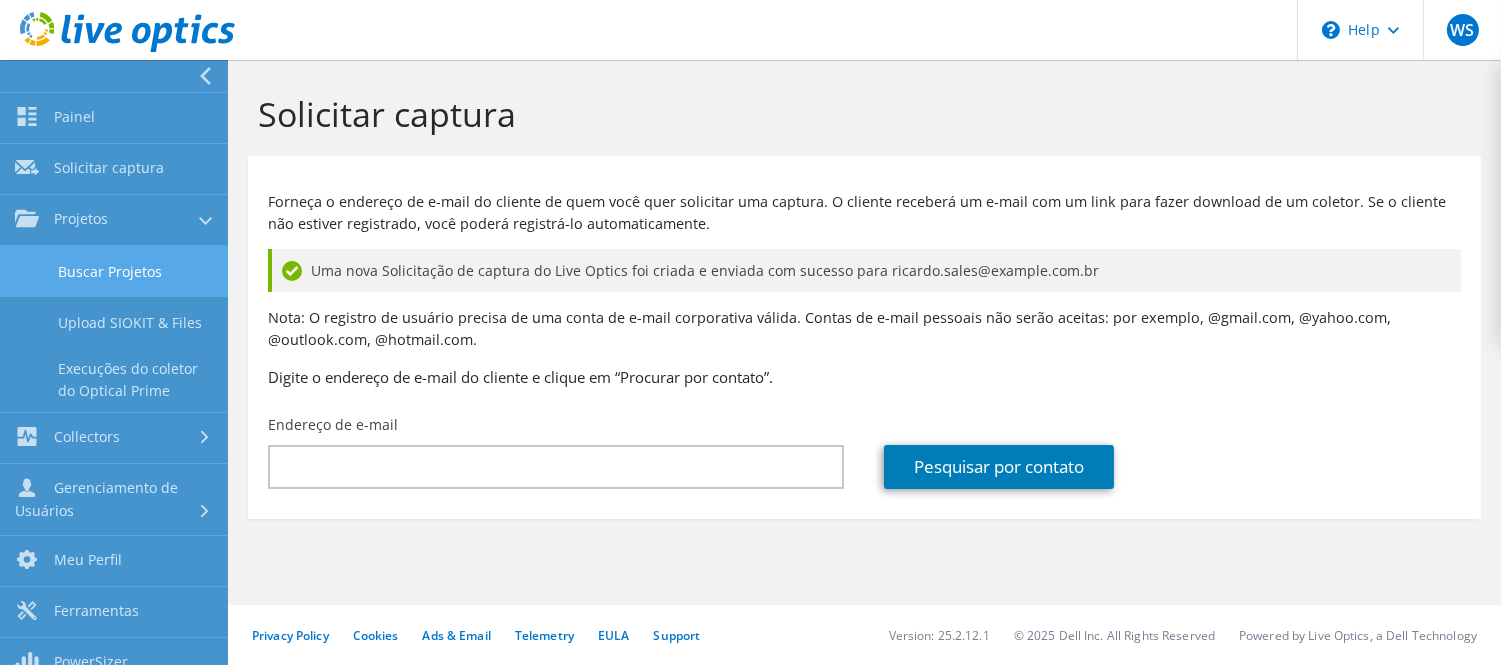 click on "Buscar Projetos" at bounding box center [114, 271] 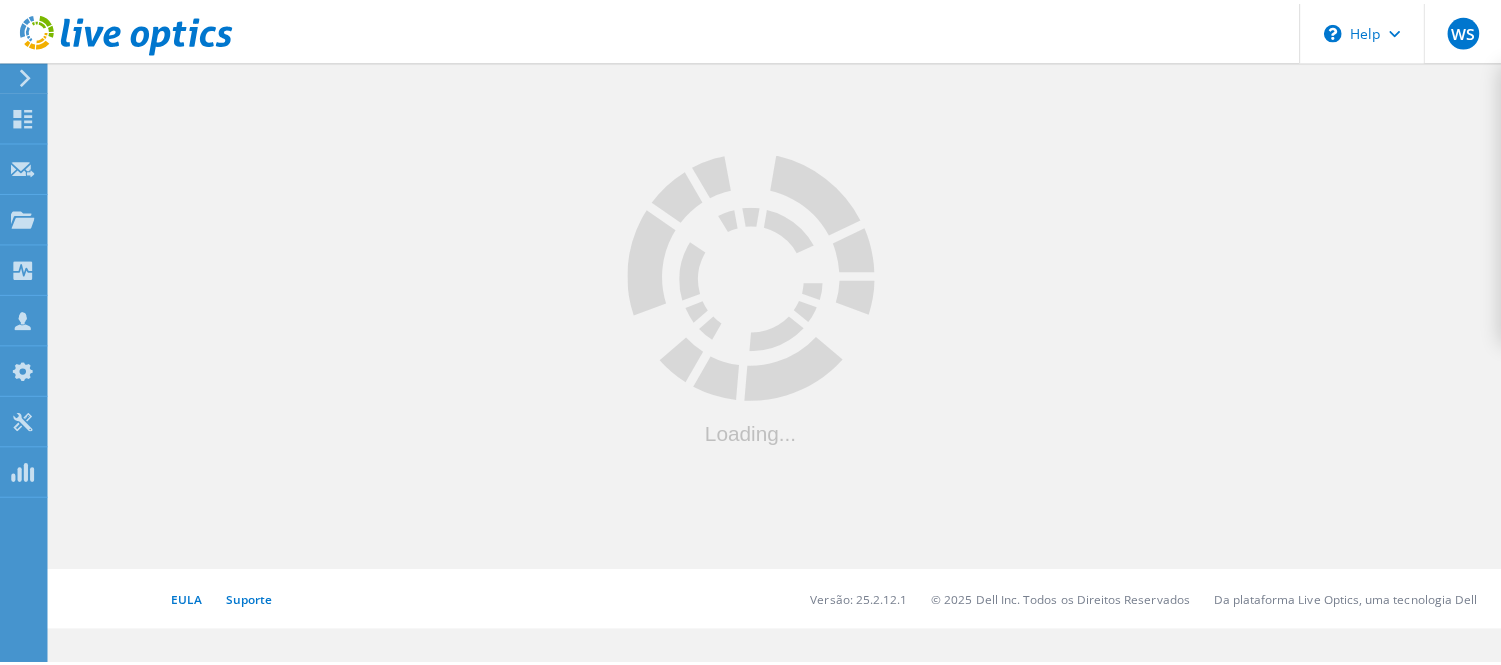 scroll, scrollTop: 0, scrollLeft: 0, axis: both 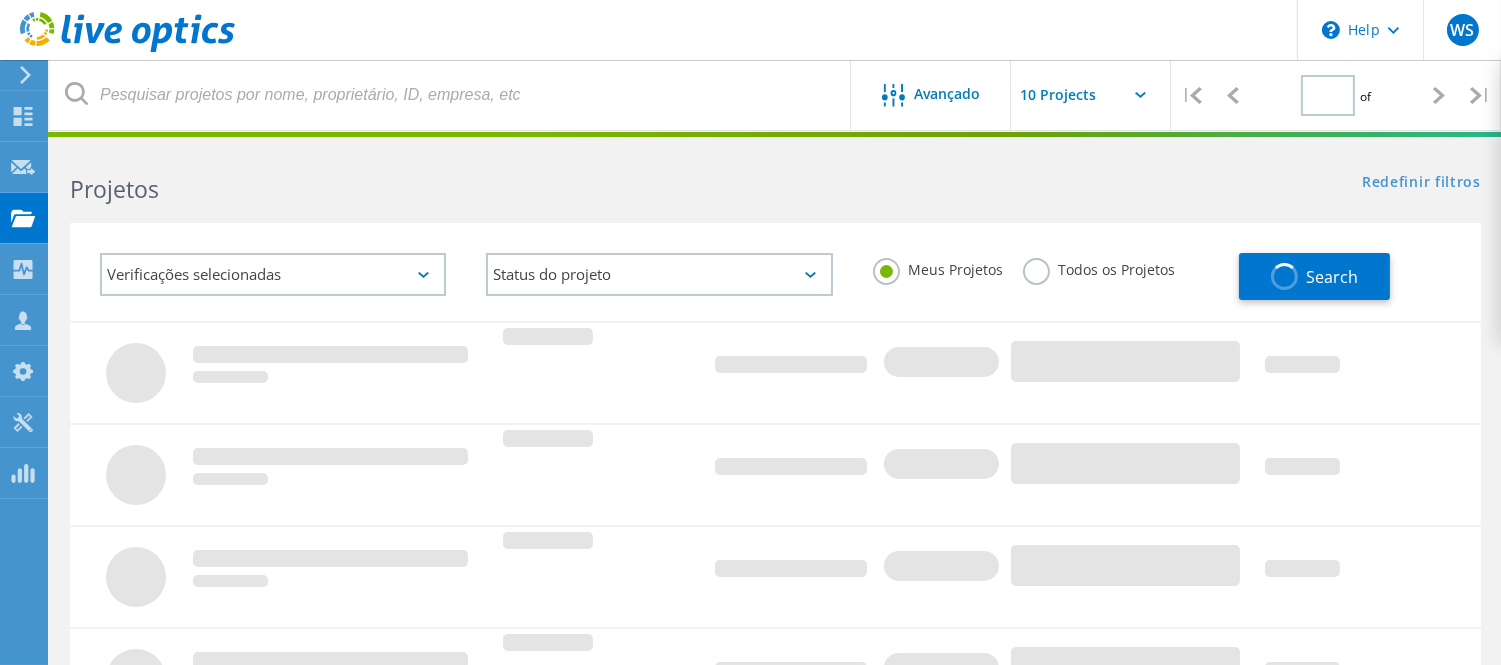 type on "1" 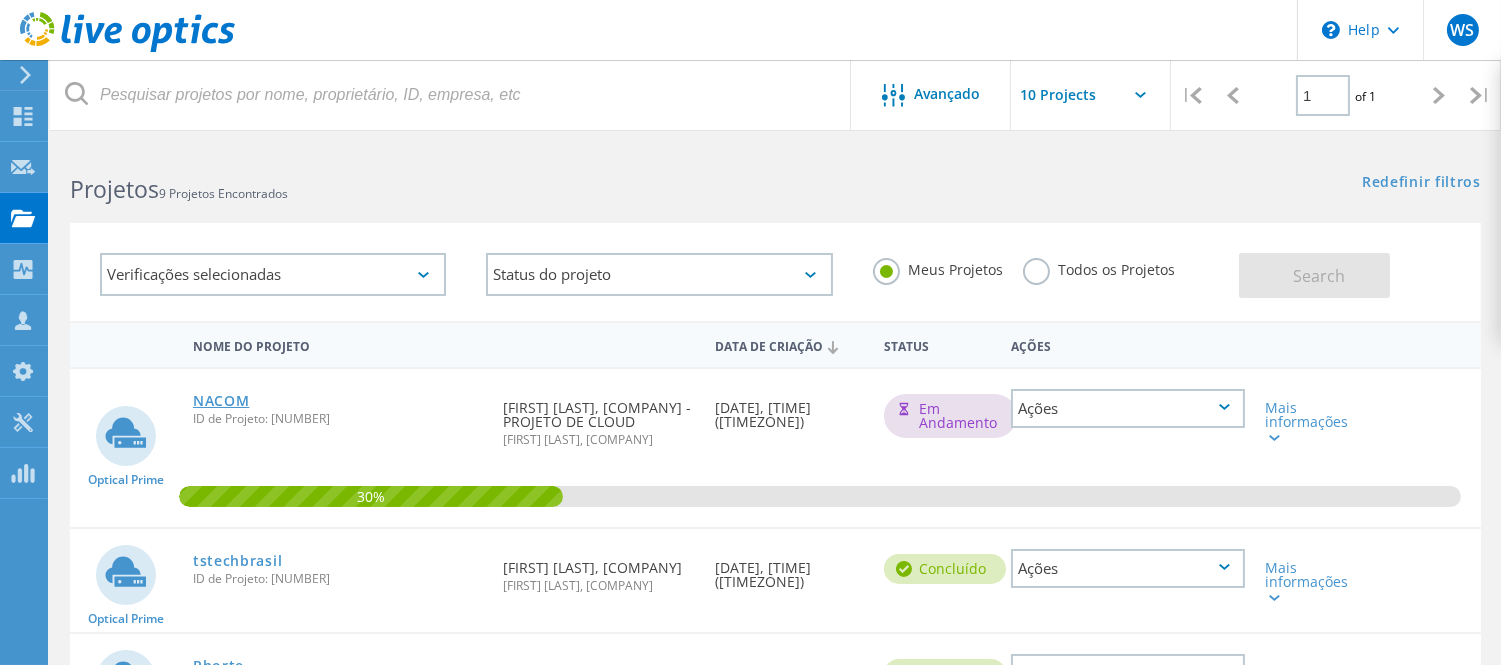 click on "NACOM" 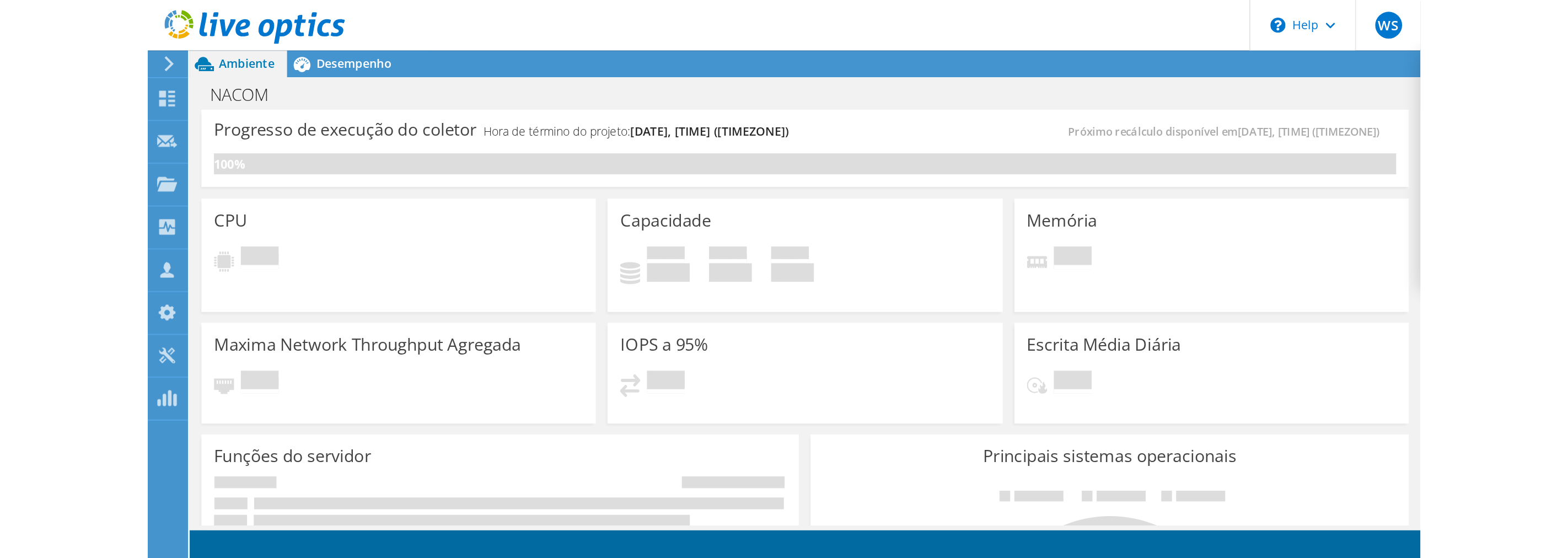 scroll, scrollTop: 0, scrollLeft: 0, axis: both 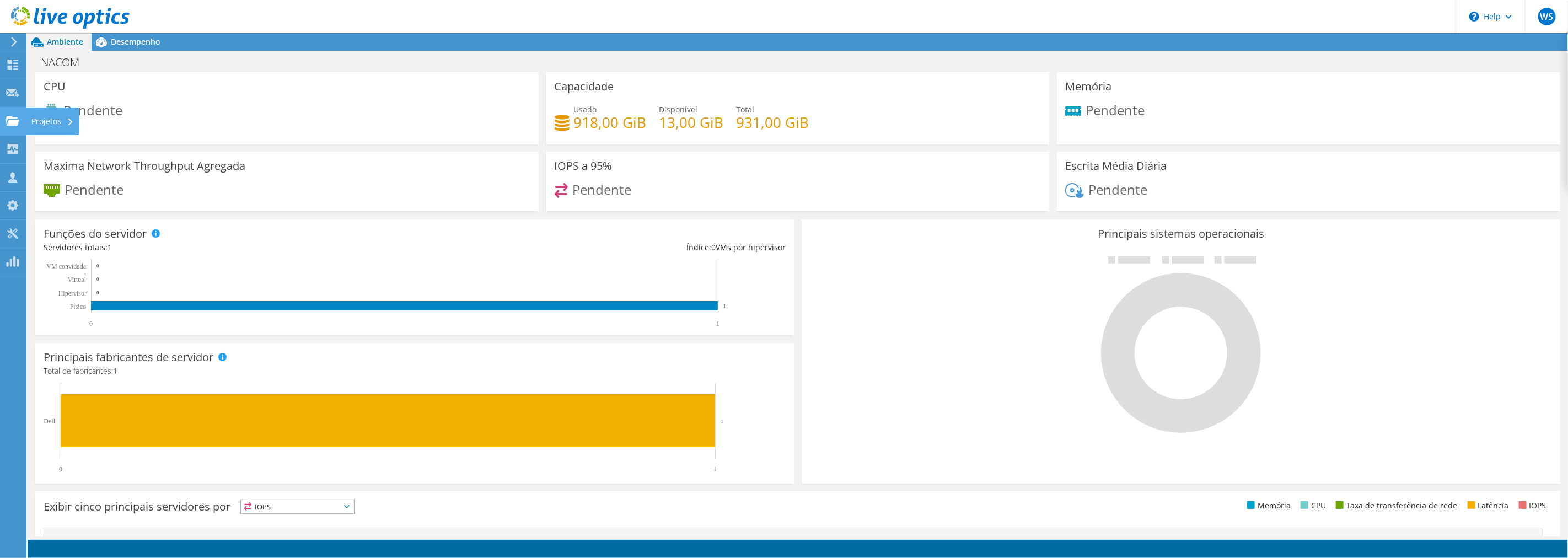 click 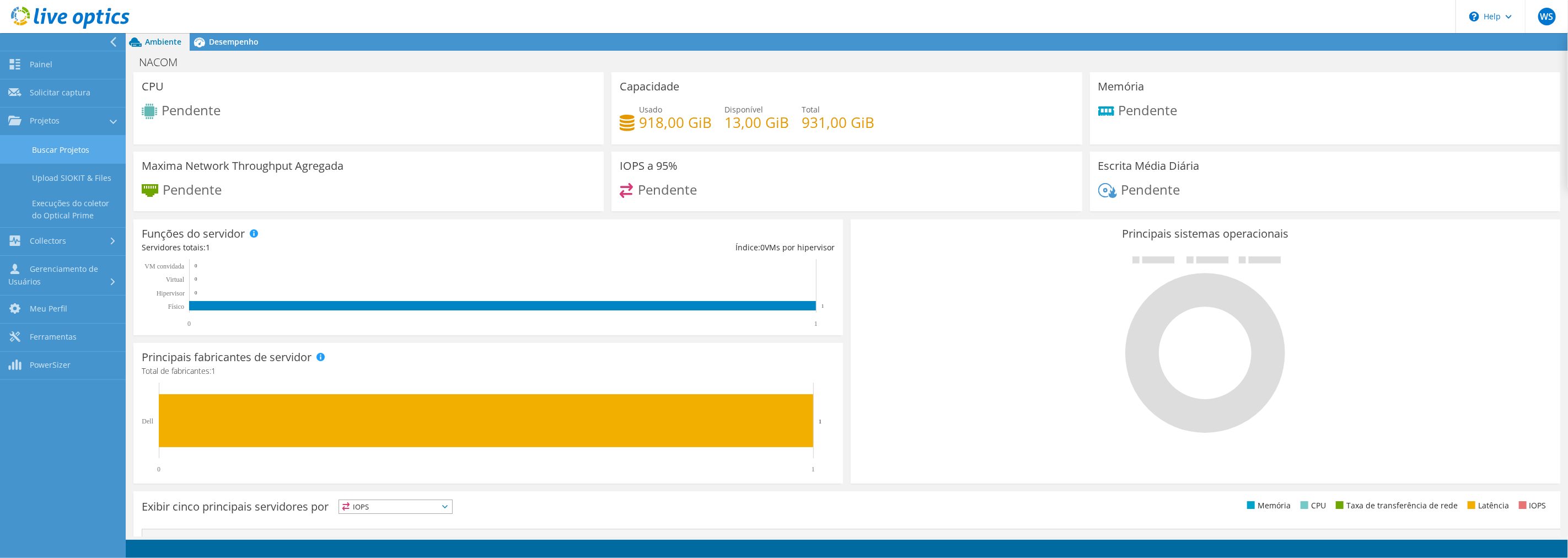 click on "Buscar Projetos" at bounding box center (63, 149) 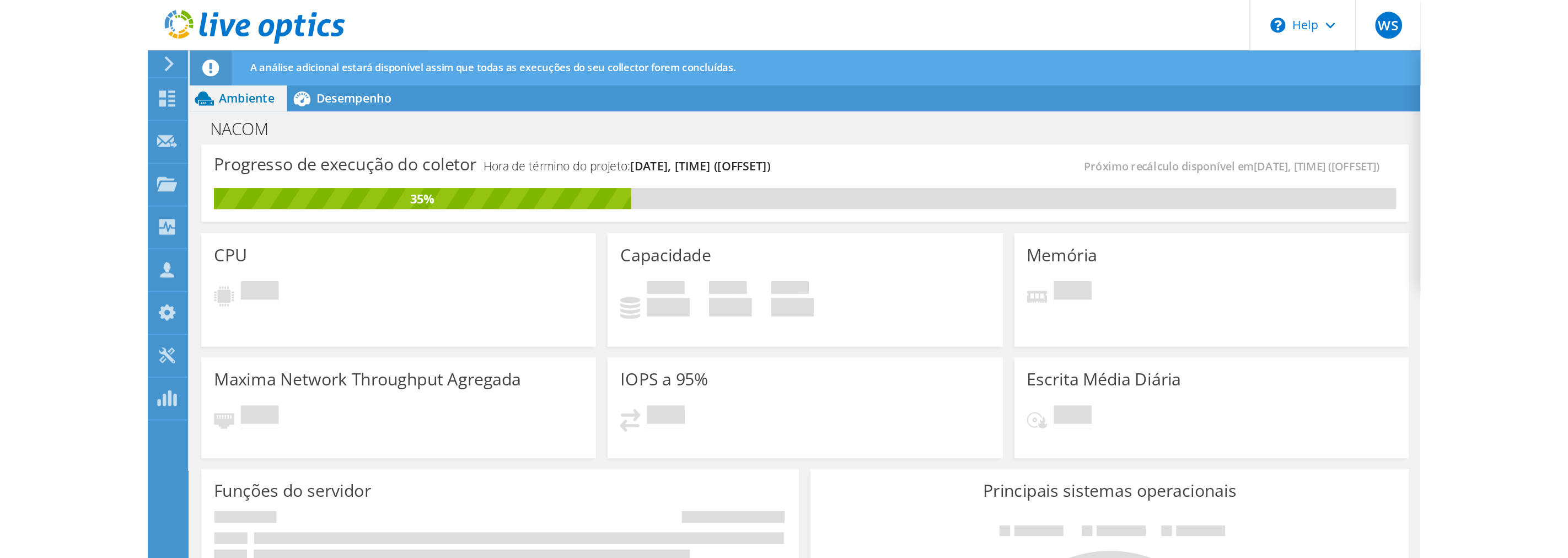 scroll, scrollTop: 0, scrollLeft: 0, axis: both 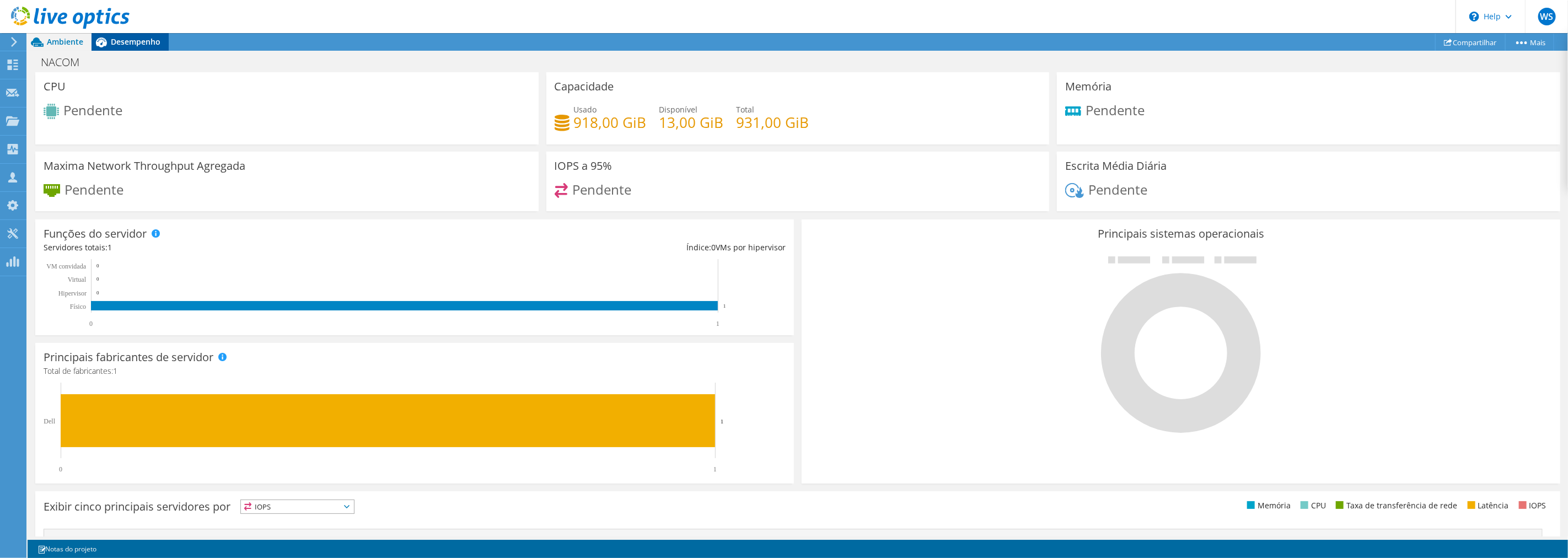 click on "Desempenho" at bounding box center (136, 41) 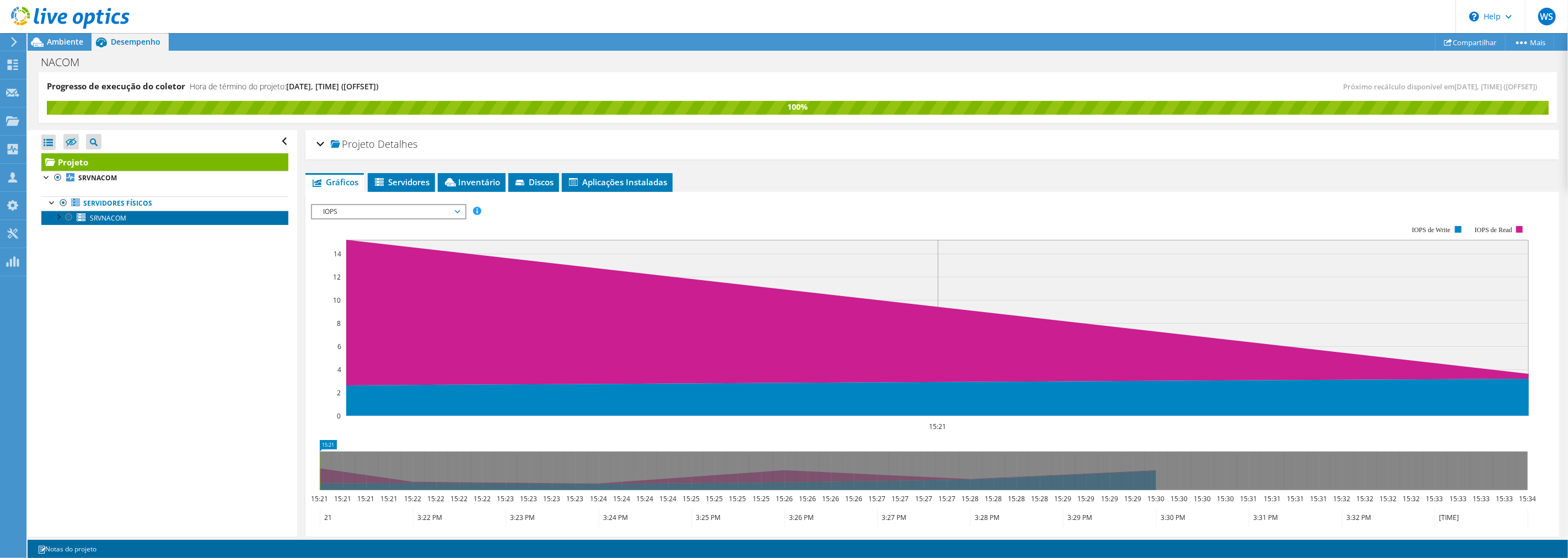 click on "SRVNACOM" at bounding box center (108, 218) 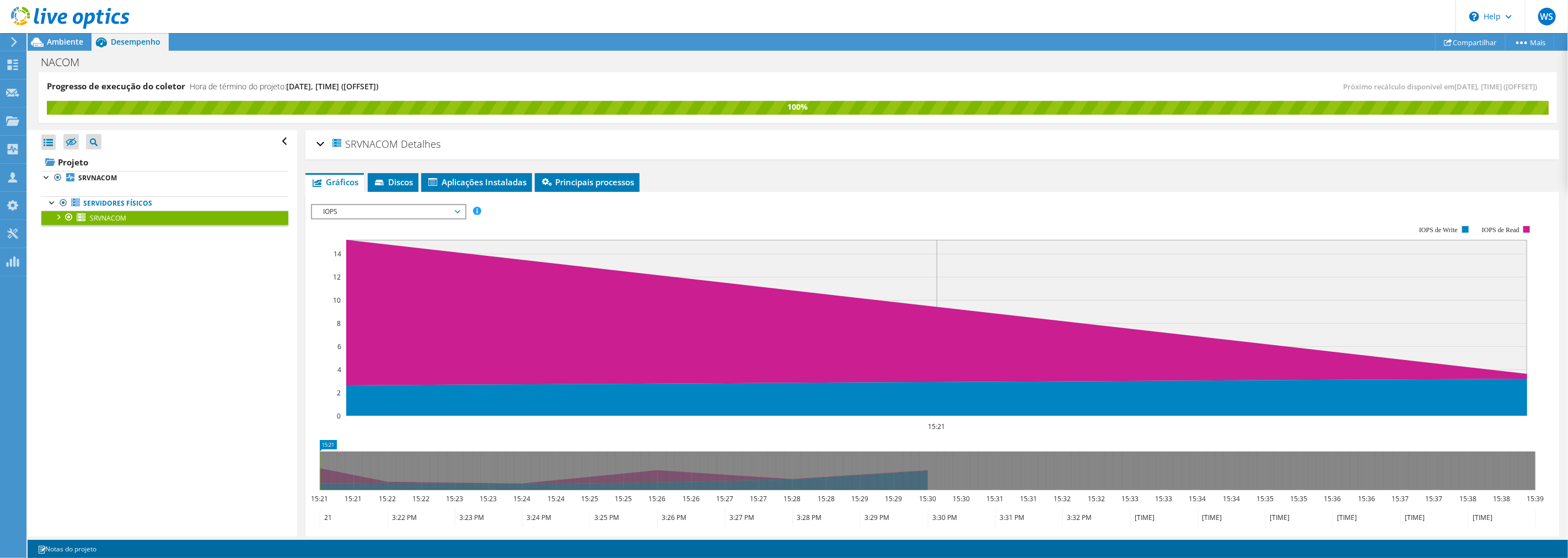 click at bounding box center (58, 216) 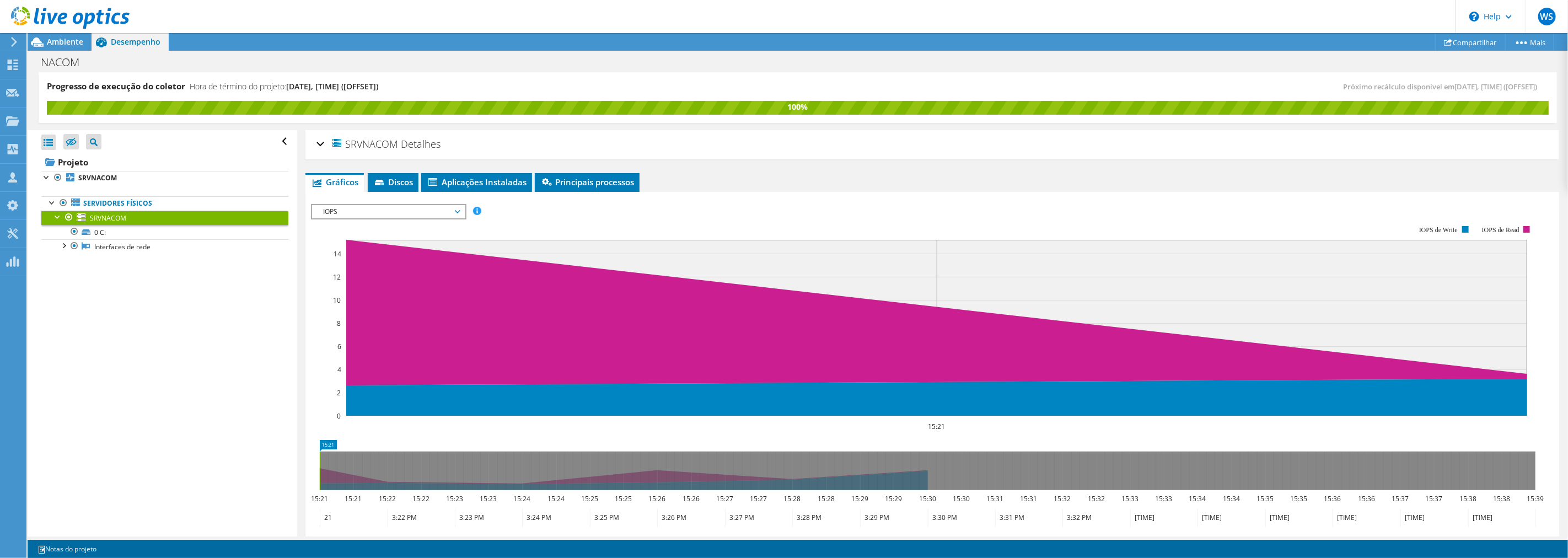 click on "IOPS" at bounding box center (388, 212) 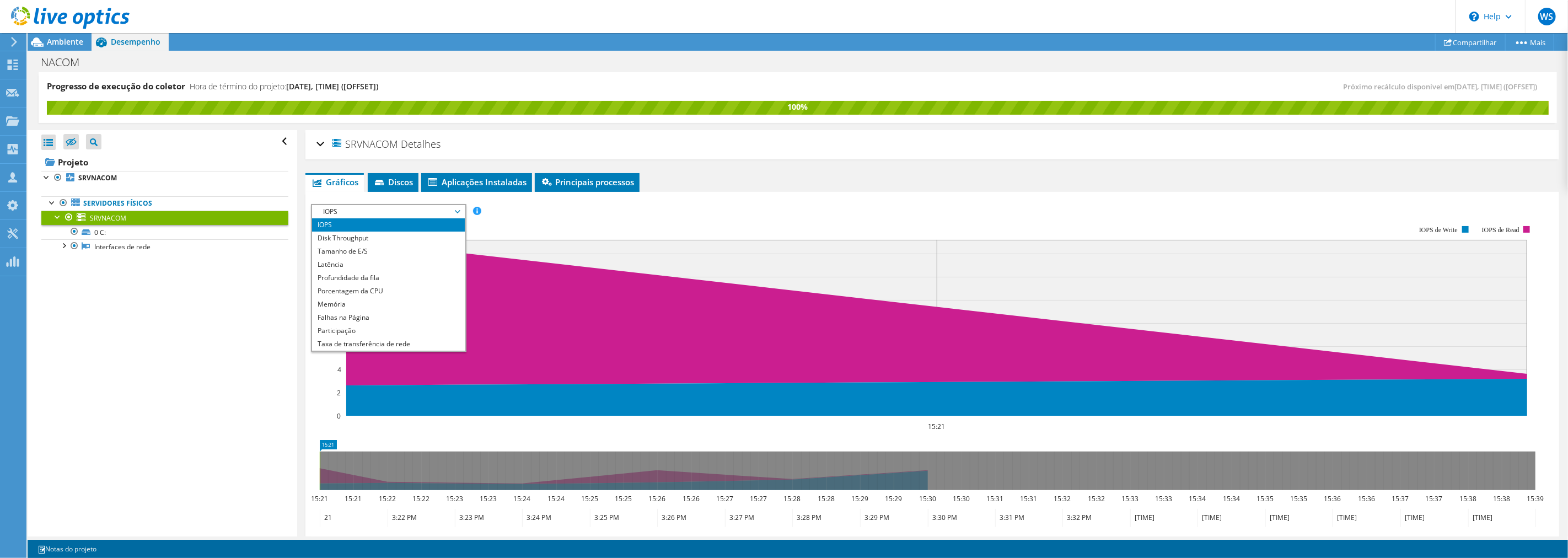 click on "IOPS" at bounding box center [388, 212] 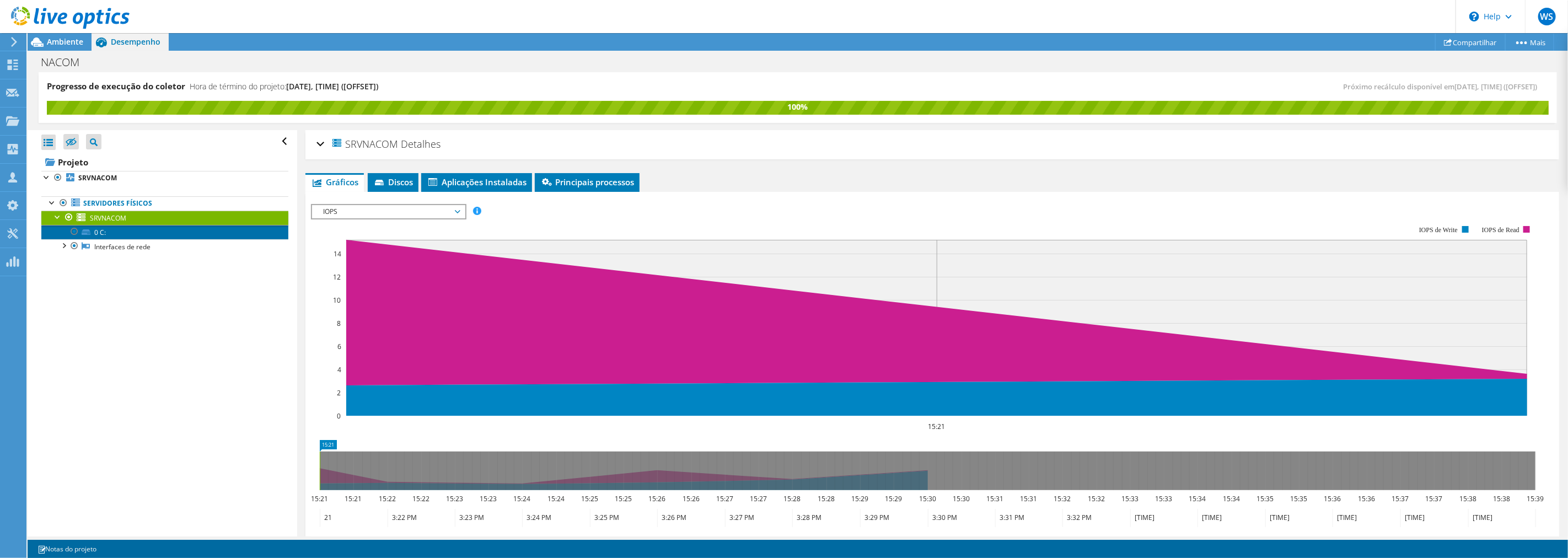 click on "0 C:" at bounding box center [165, 232] 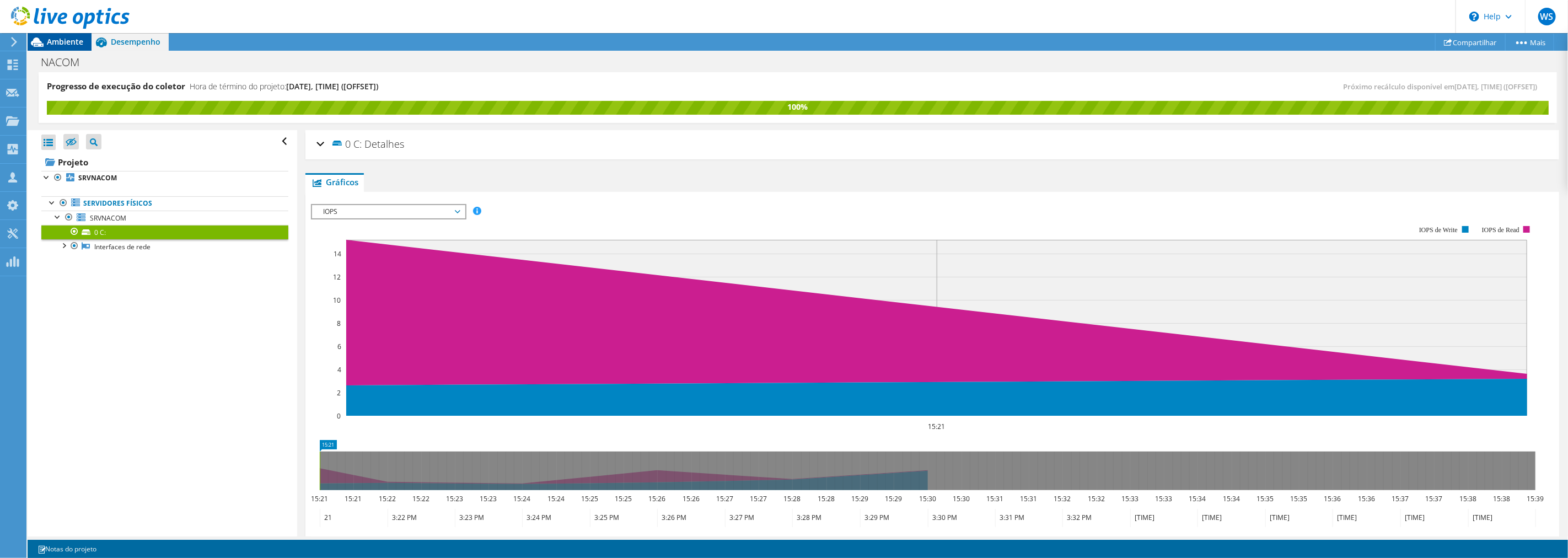 click on "Ambiente" at bounding box center (65, 41) 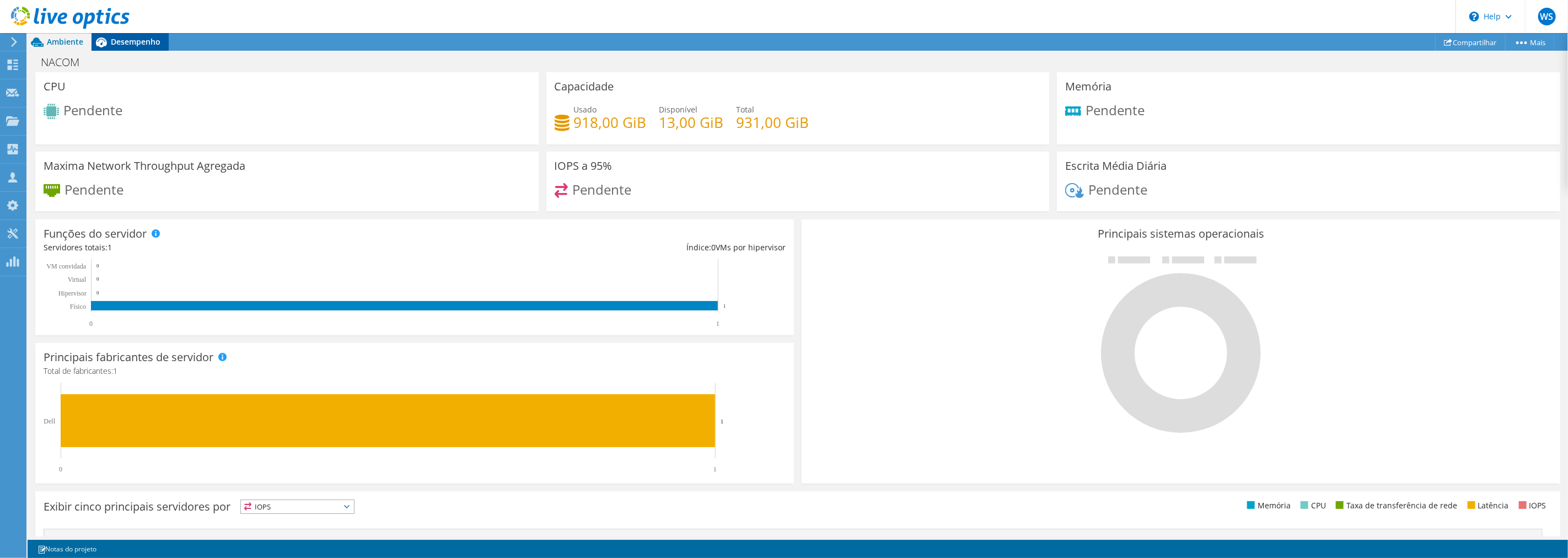 click on "Desempenho" at bounding box center [136, 41] 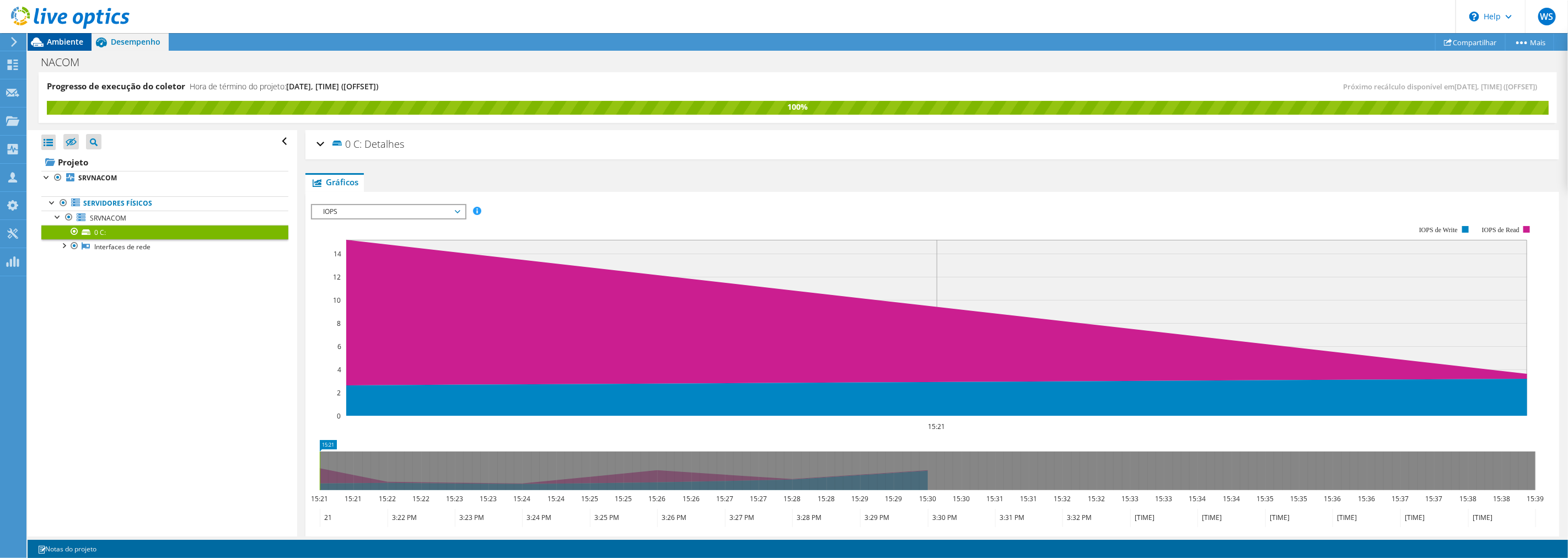 click on "Ambiente" at bounding box center [65, 41] 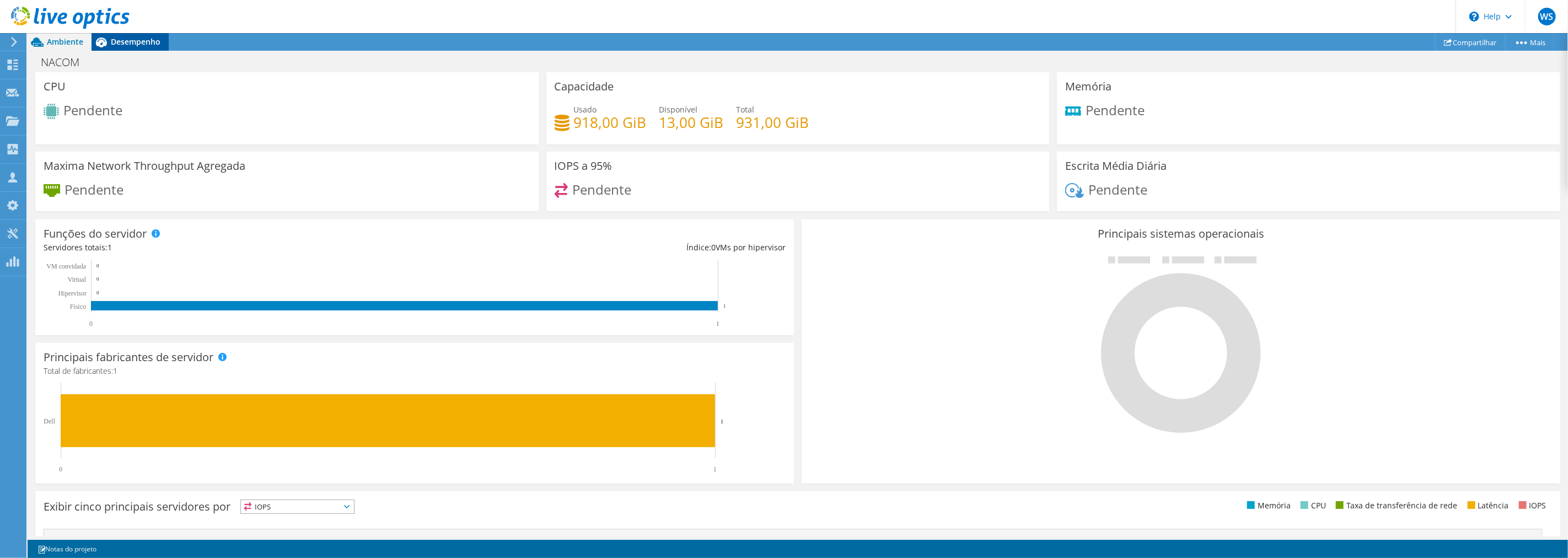 click on "Desempenho" at bounding box center [136, 41] 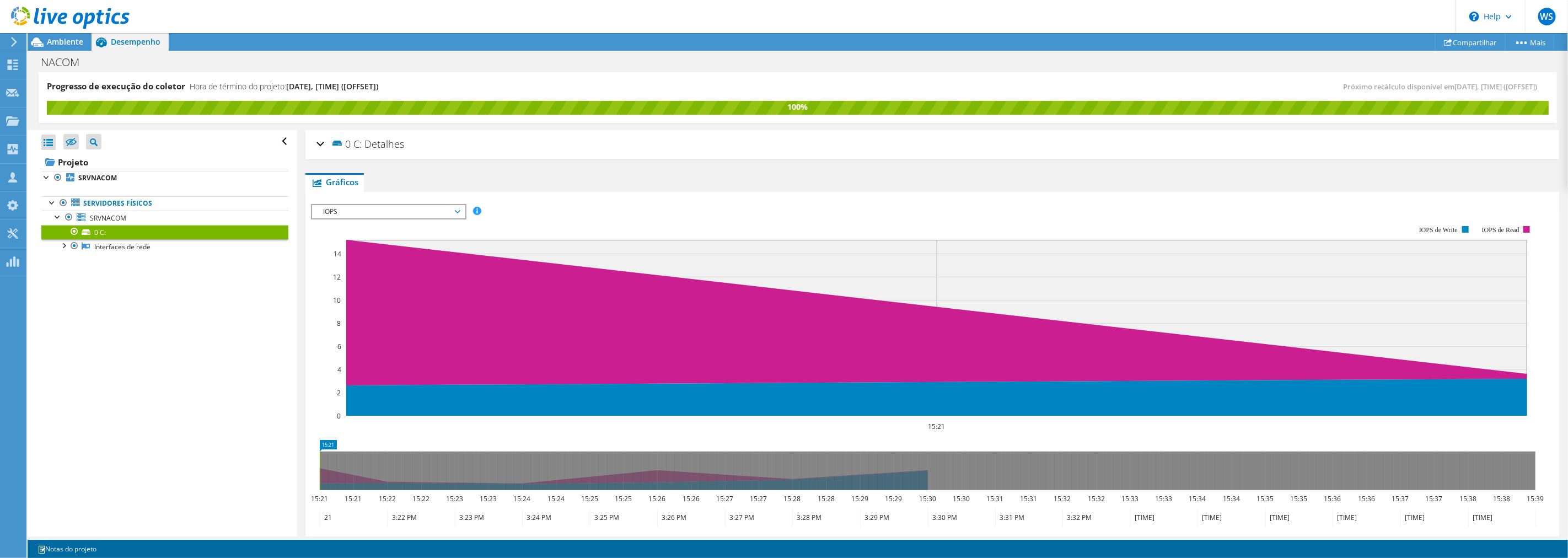 click at bounding box center [65, 18] 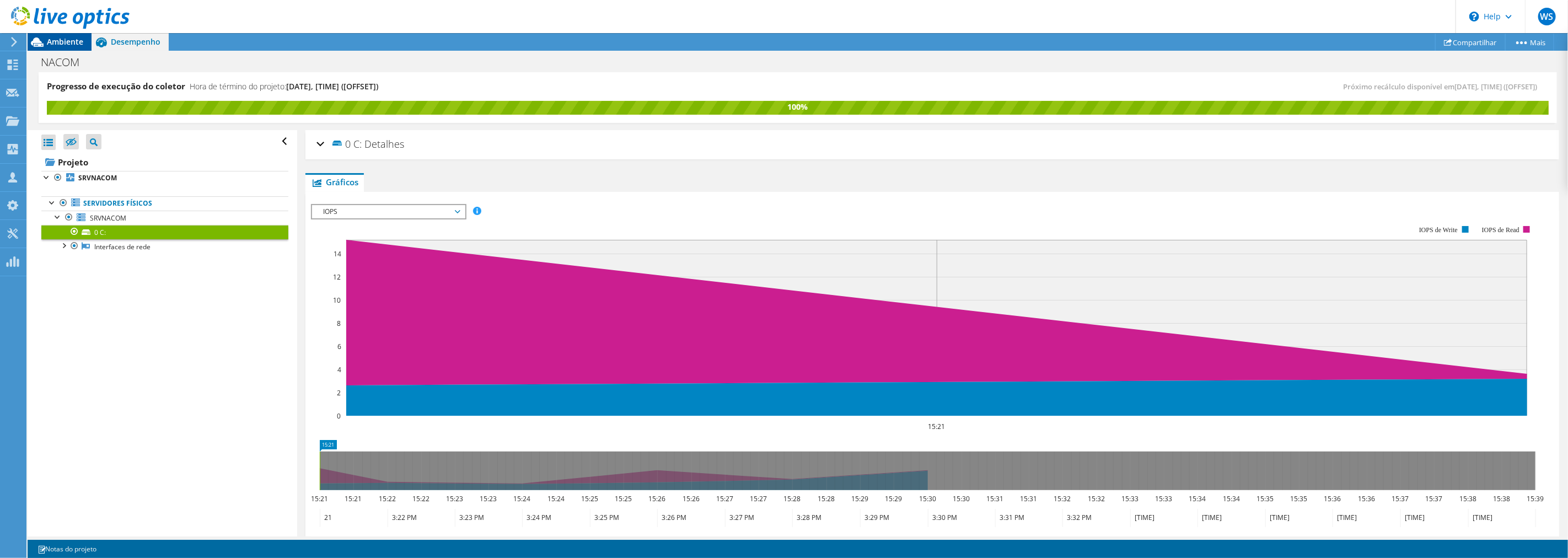 click on "Ambiente" at bounding box center (65, 41) 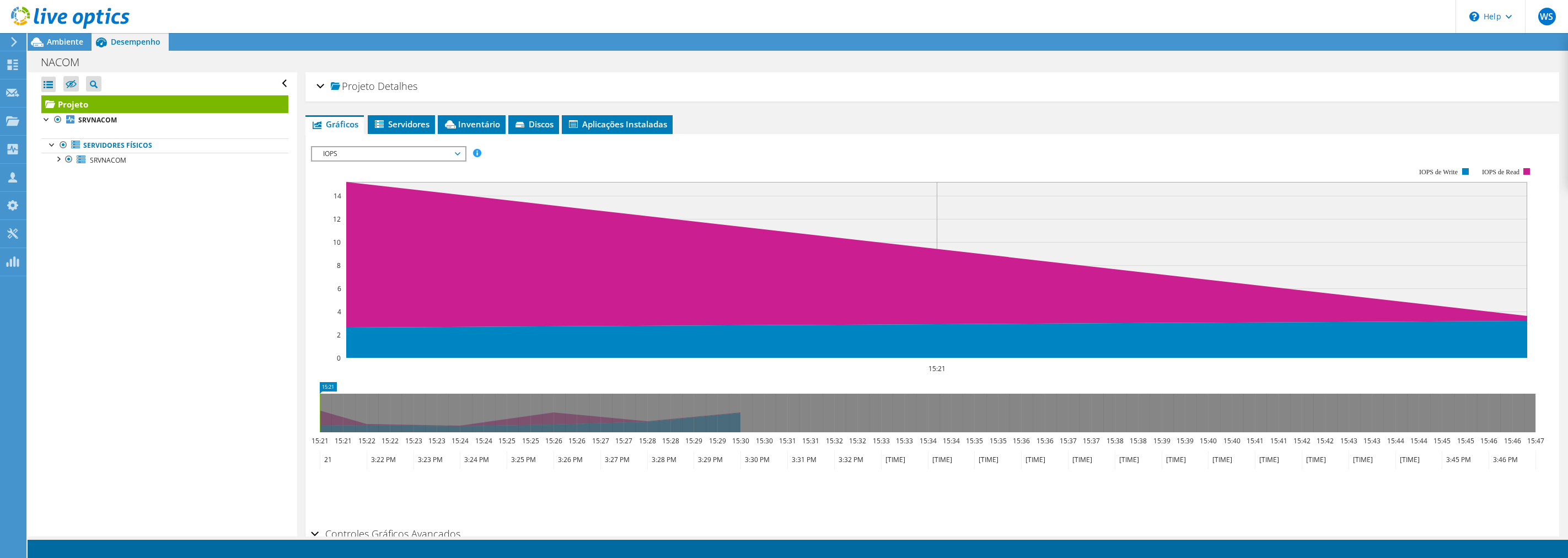 scroll, scrollTop: 0, scrollLeft: 0, axis: both 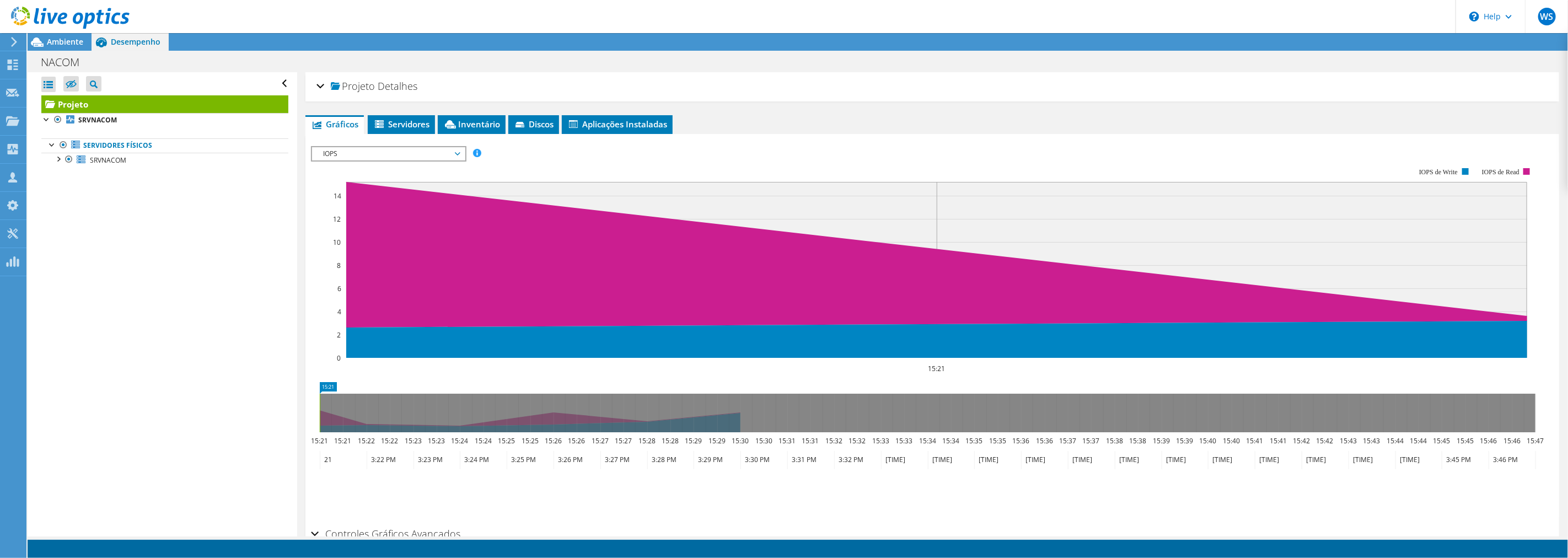 click on "Desempenho" at bounding box center (136, 41) 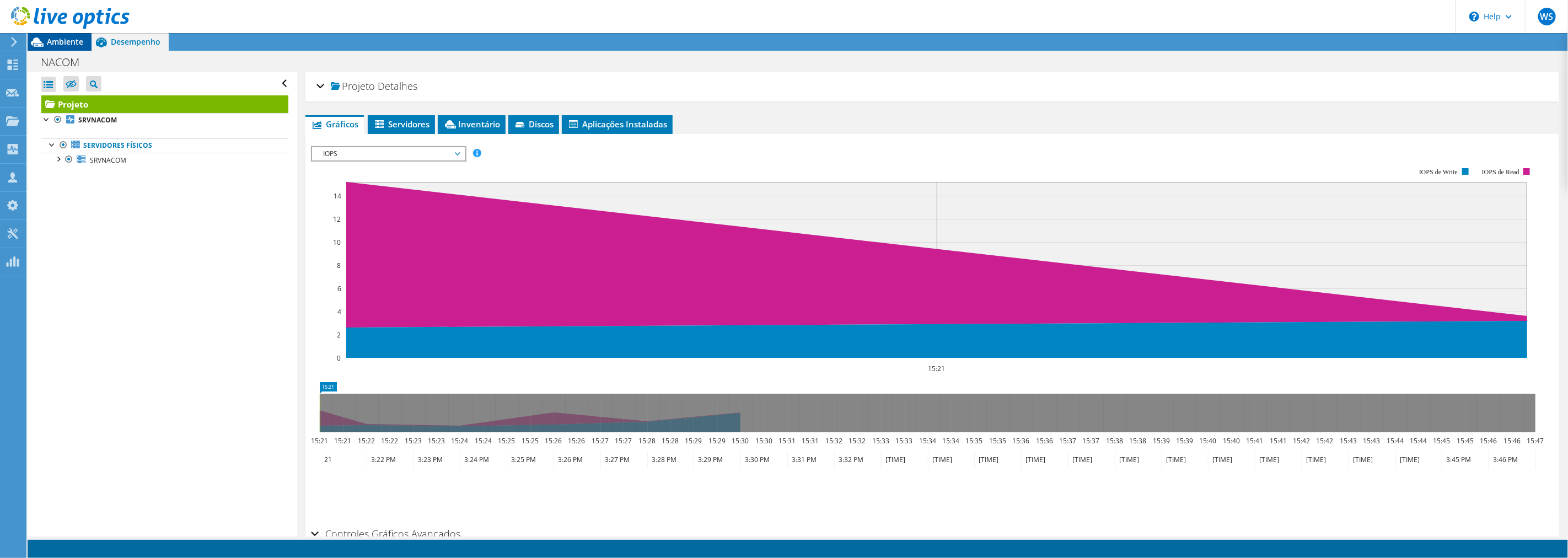 click on "Ambiente" at bounding box center (65, 41) 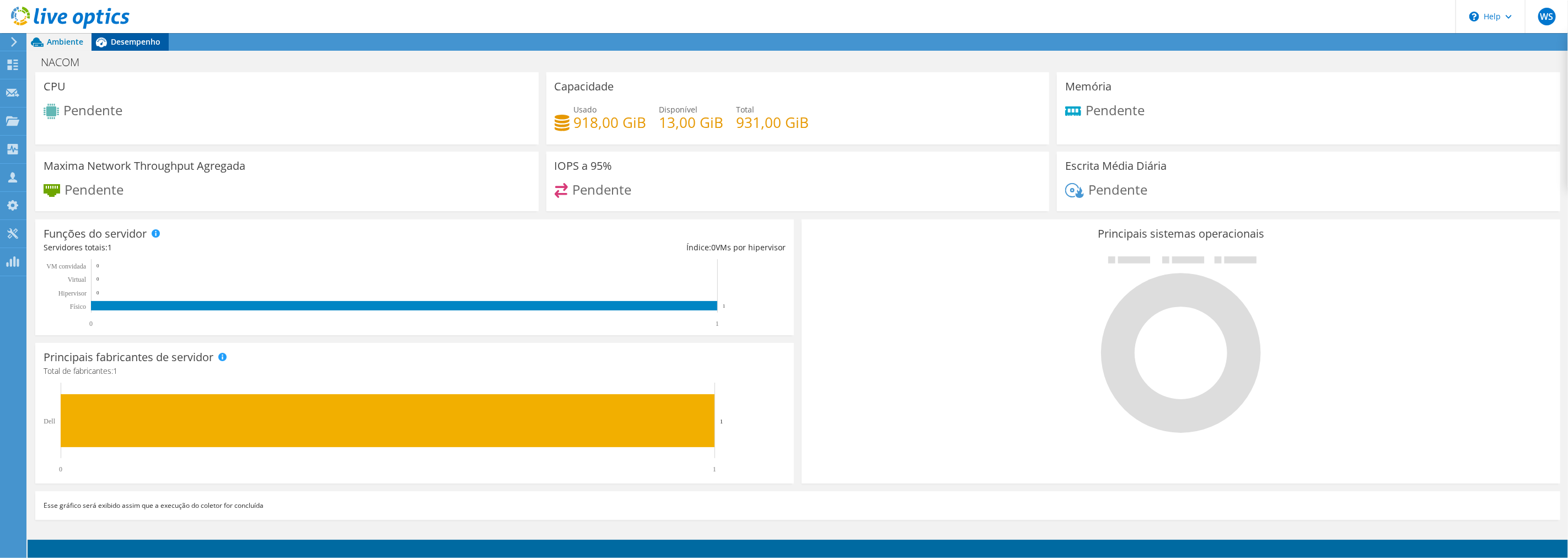 click on "Desempenho" at bounding box center (136, 41) 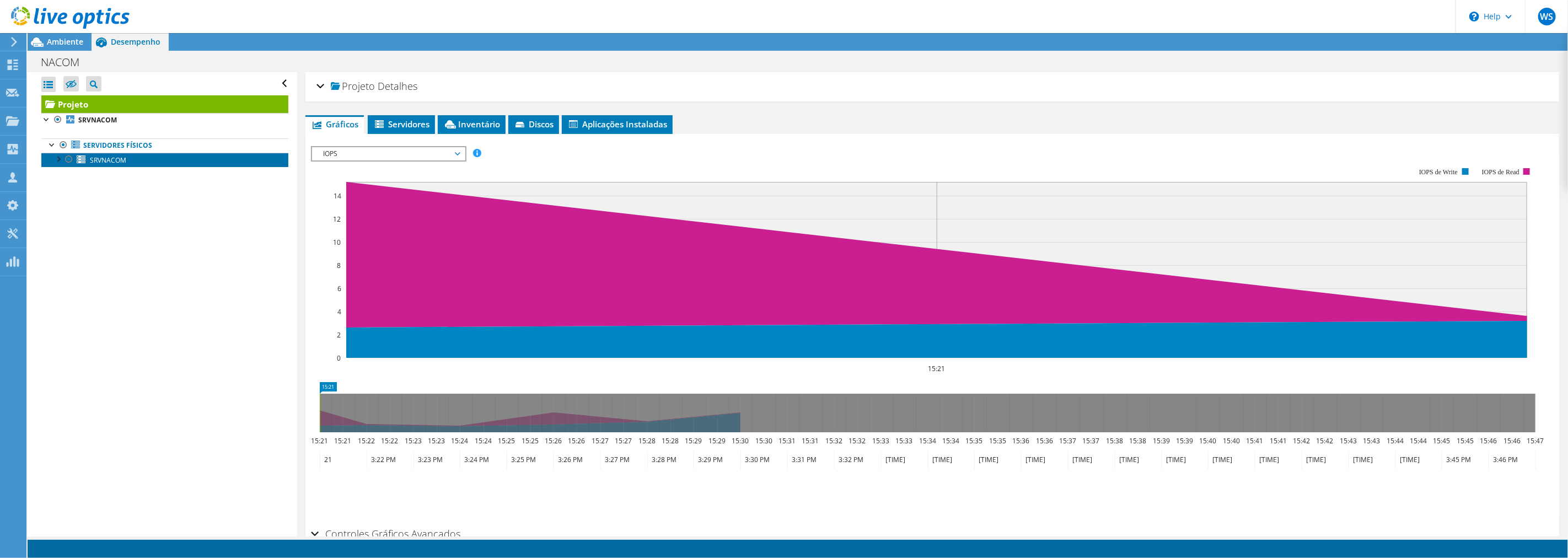 click on "SRVNACOM" at bounding box center [108, 160] 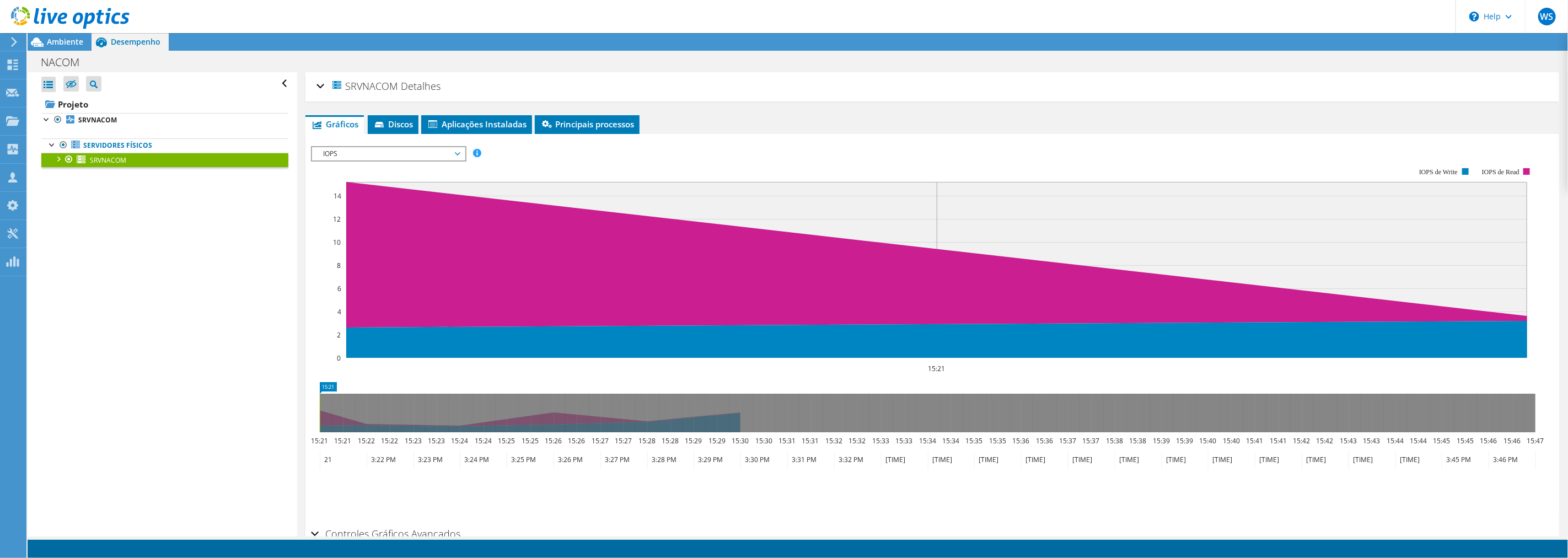 click on "SRVNACOM" at bounding box center (364, 85) 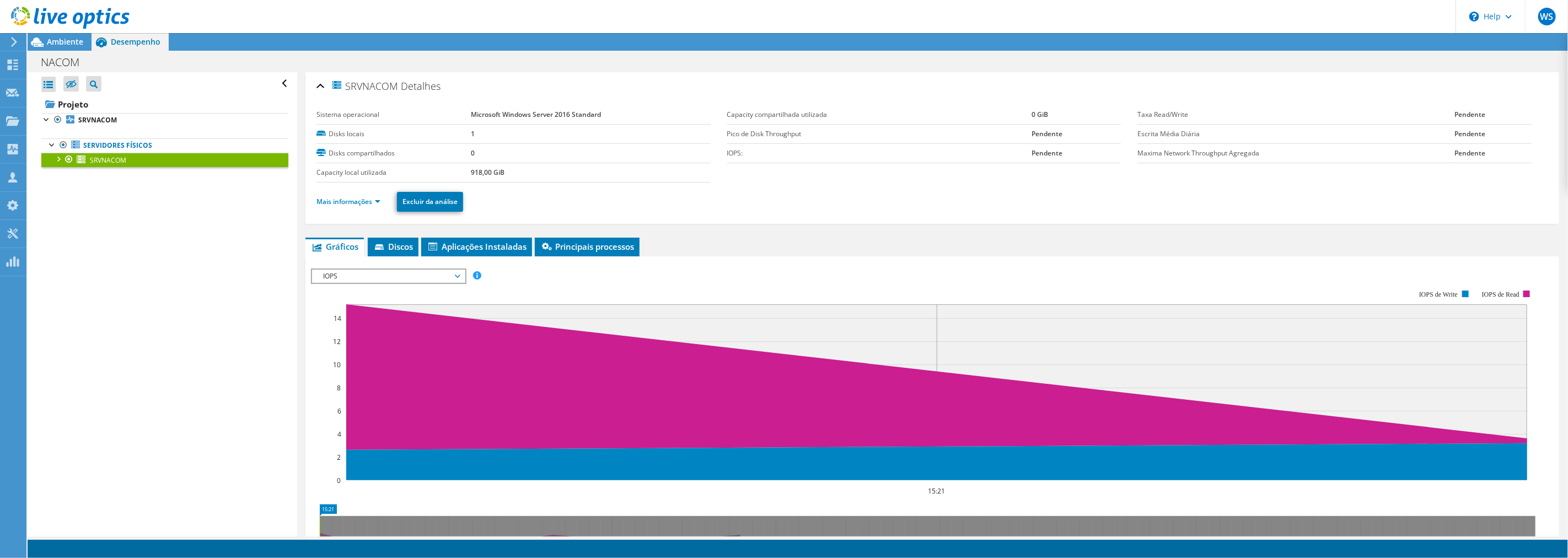 drag, startPoint x: 1445, startPoint y: 110, endPoint x: 1485, endPoint y: 109, distance: 40.0125 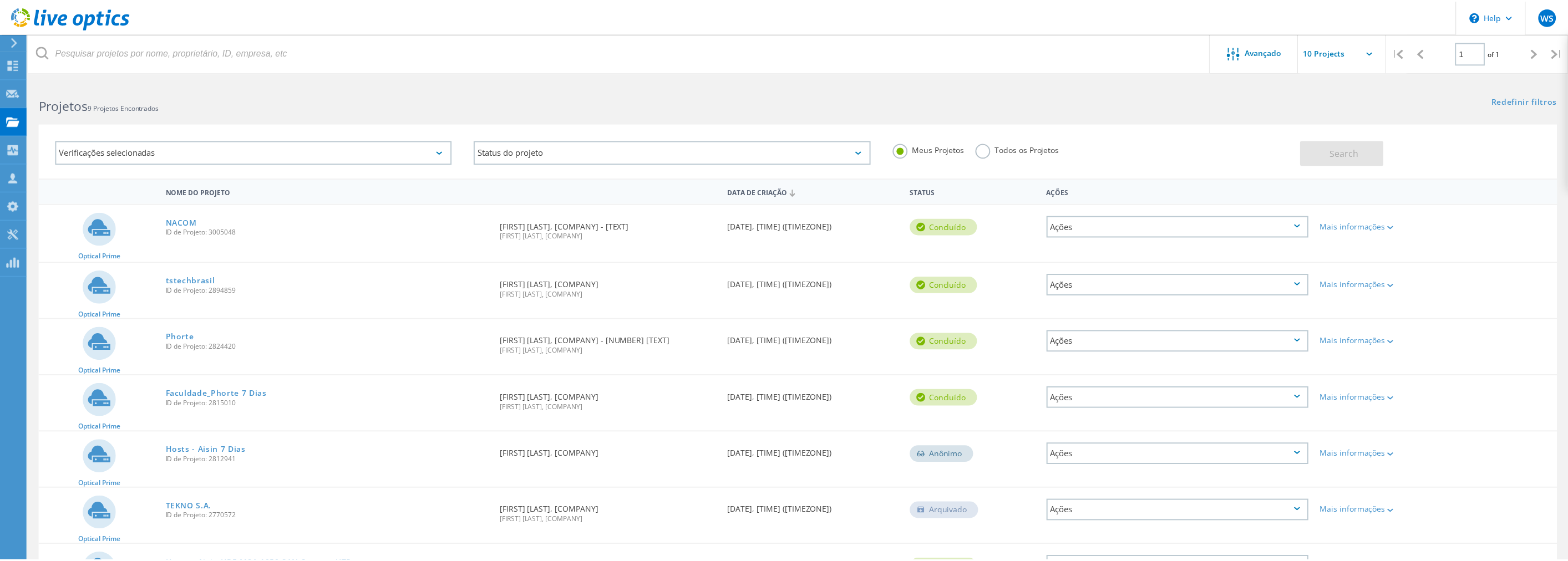 scroll, scrollTop: 0, scrollLeft: 0, axis: both 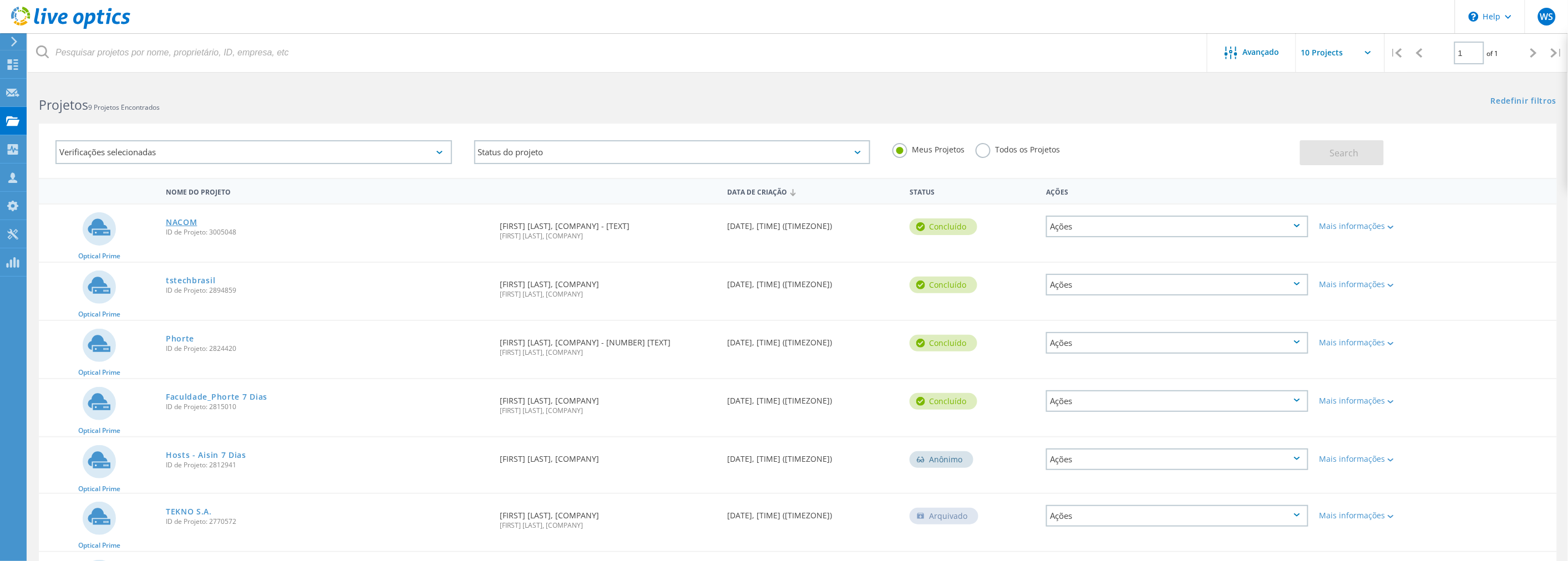 click on "NACOM" 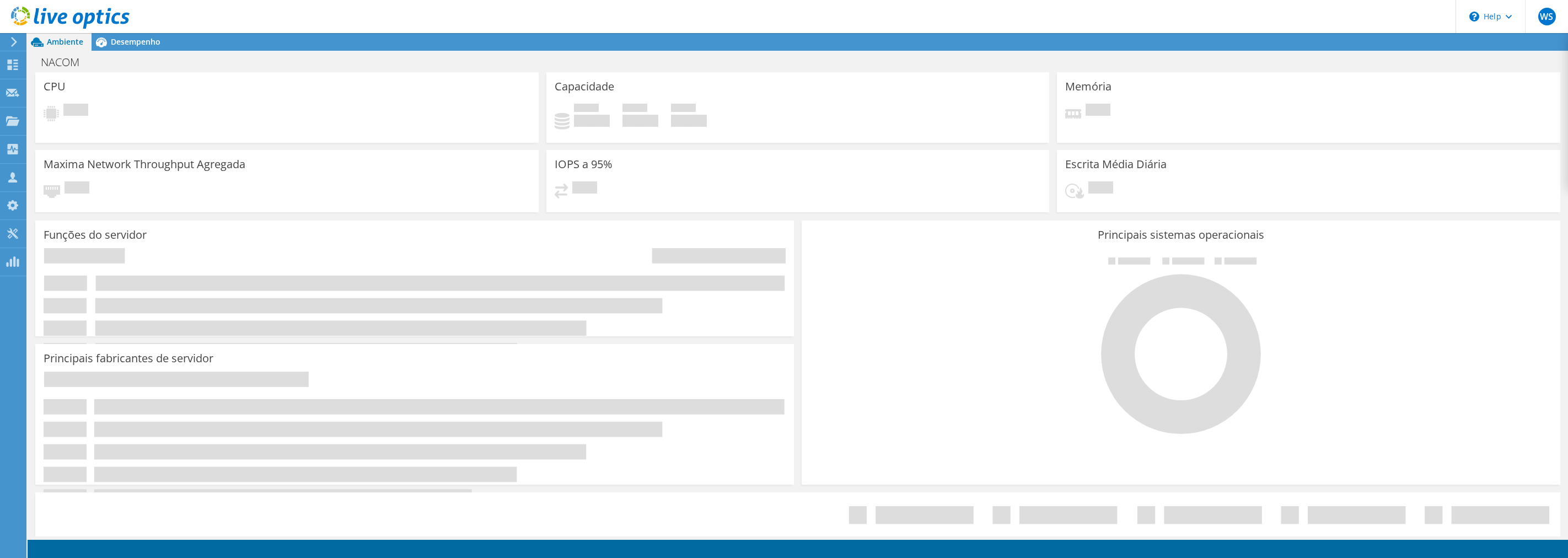 scroll, scrollTop: 0, scrollLeft: 0, axis: both 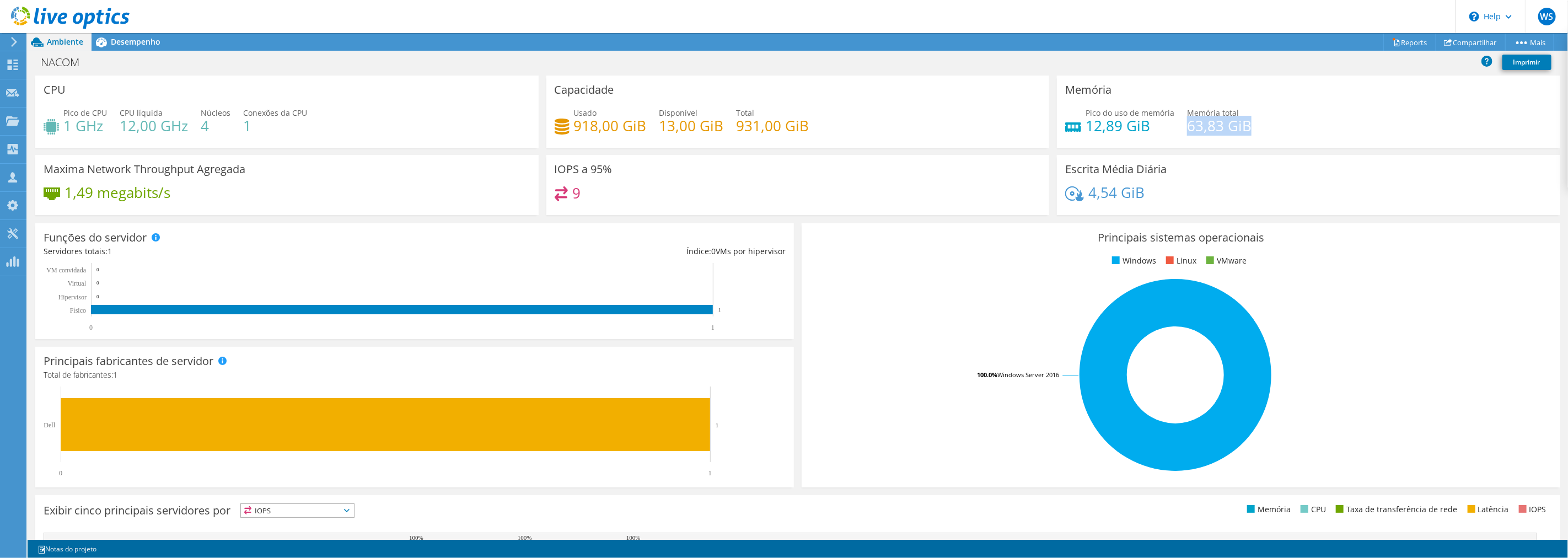 drag, startPoint x: 1181, startPoint y: 126, endPoint x: 1244, endPoint y: 127, distance: 63.00794 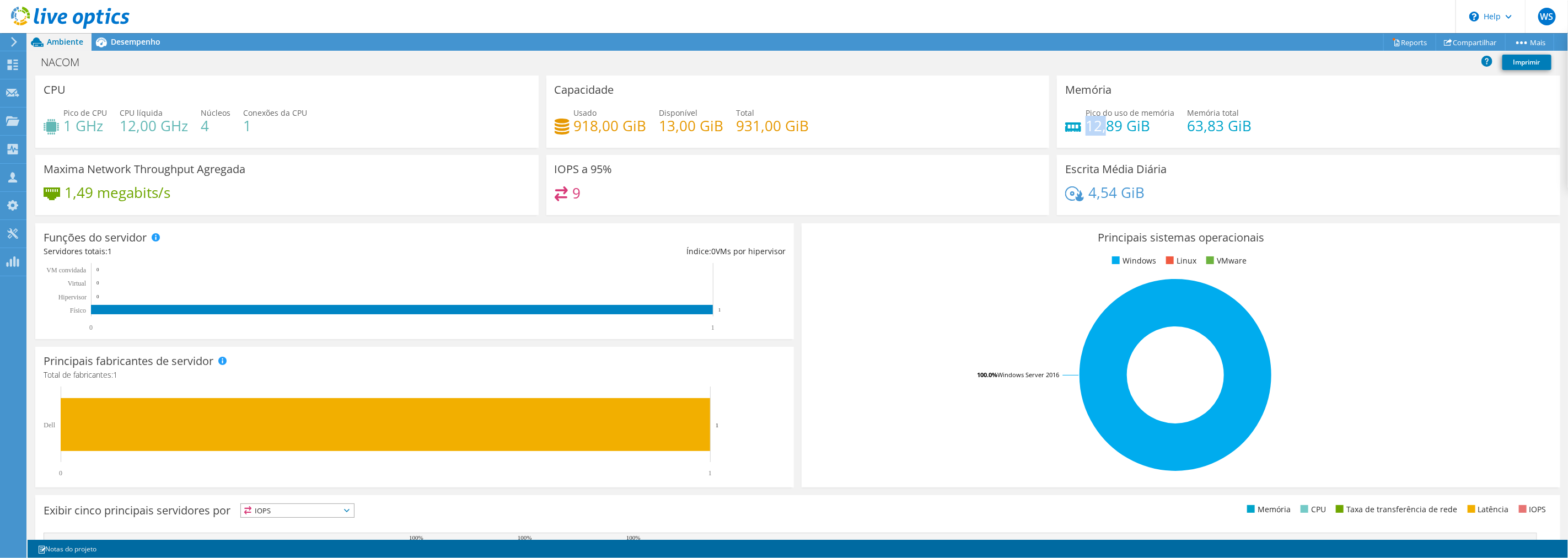 drag, startPoint x: 1081, startPoint y: 126, endPoint x: 1099, endPoint y: 127, distance: 18.027756 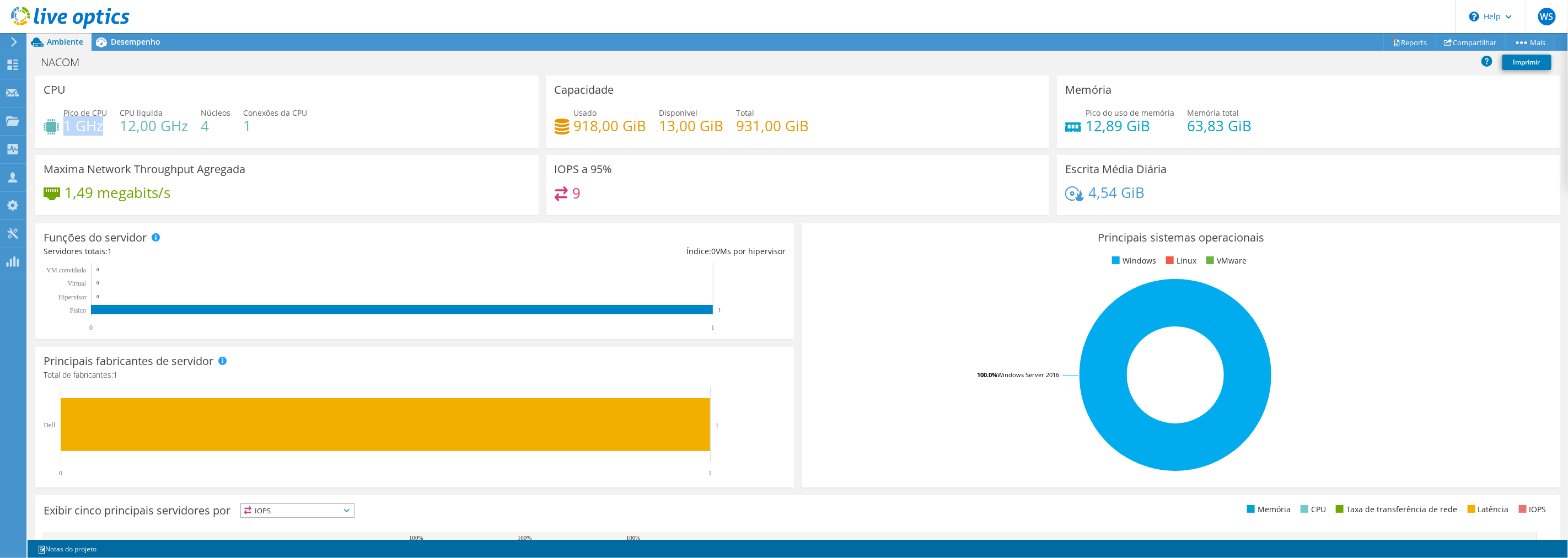 drag, startPoint x: 65, startPoint y: 120, endPoint x: 100, endPoint y: 119, distance: 35.01428 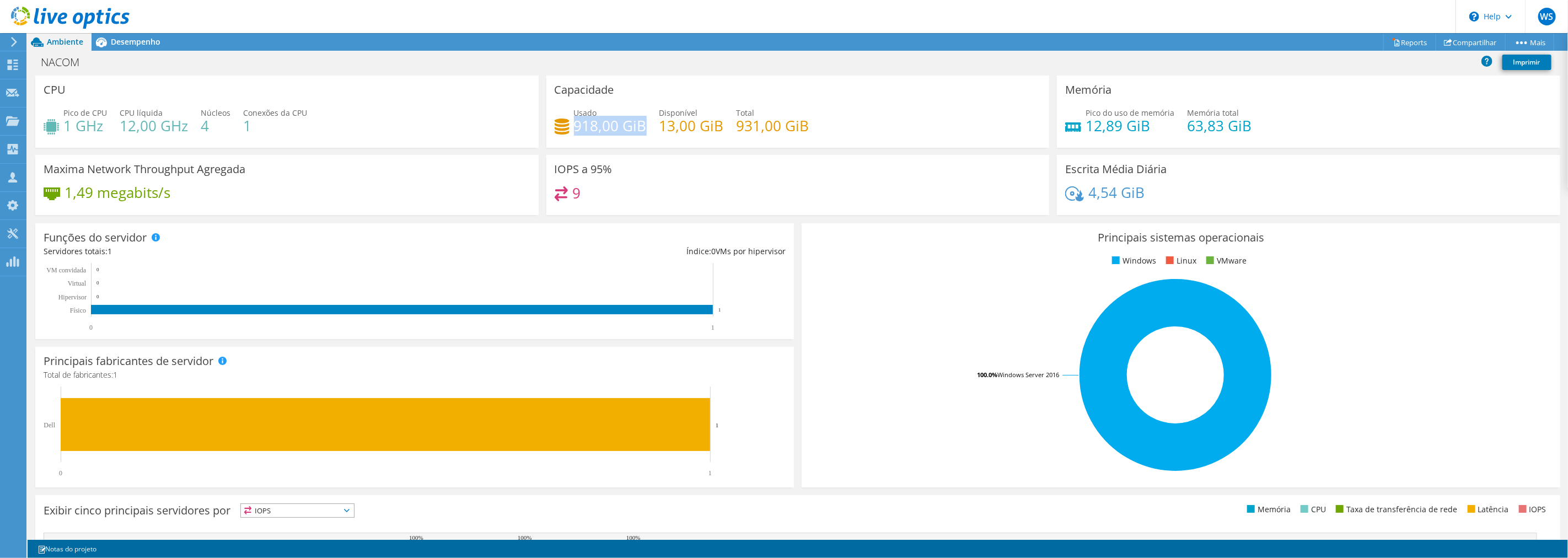 drag, startPoint x: 571, startPoint y: 125, endPoint x: 638, endPoint y: 125, distance: 67 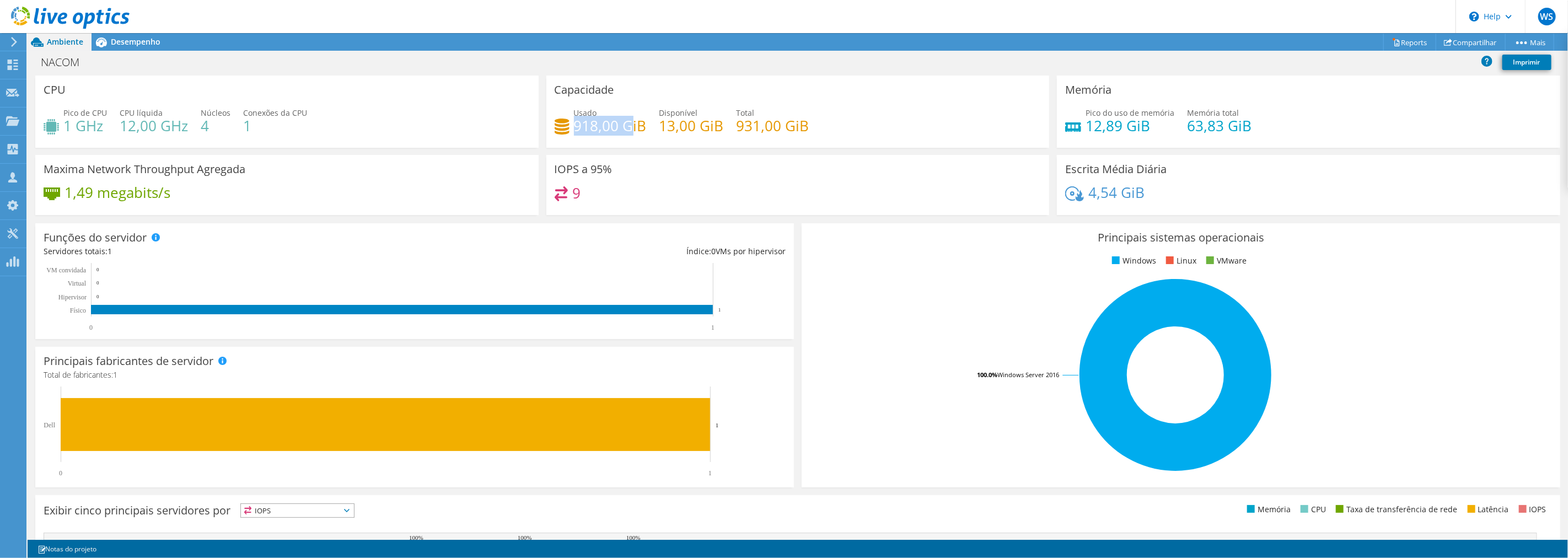 drag, startPoint x: 572, startPoint y: 124, endPoint x: 644, endPoint y: 135, distance: 72.83543 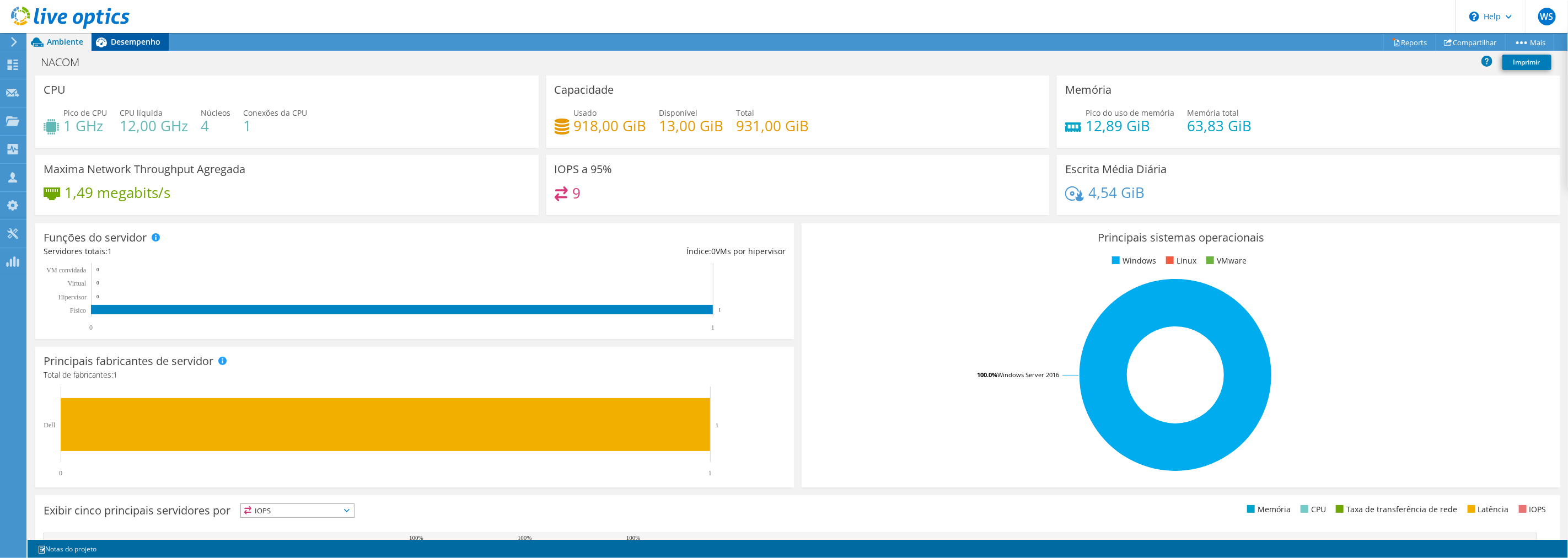 click 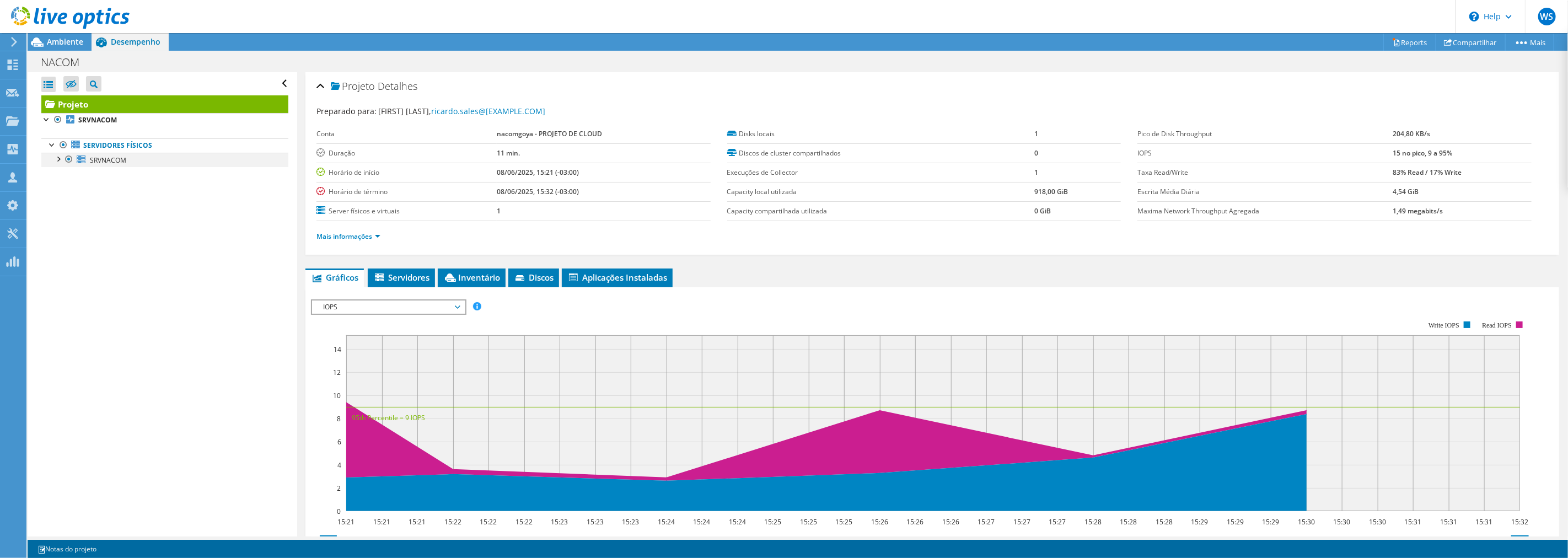 click at bounding box center [58, 158] 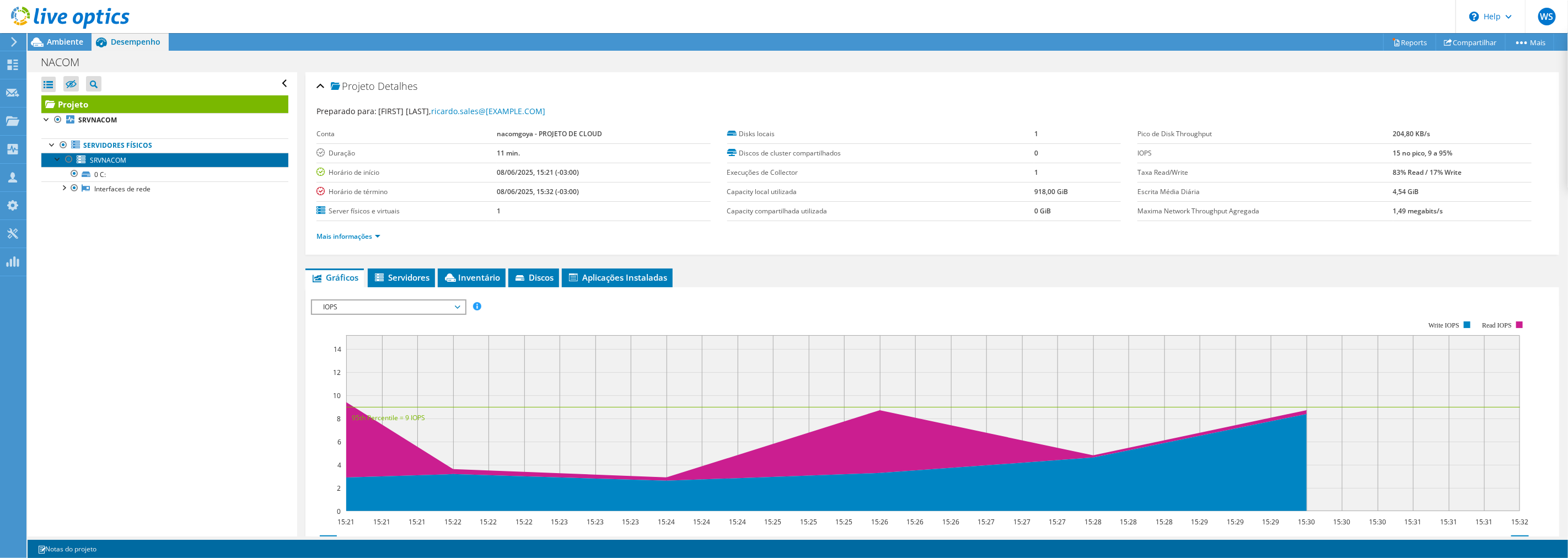 click on "SRVNACOM" at bounding box center [108, 160] 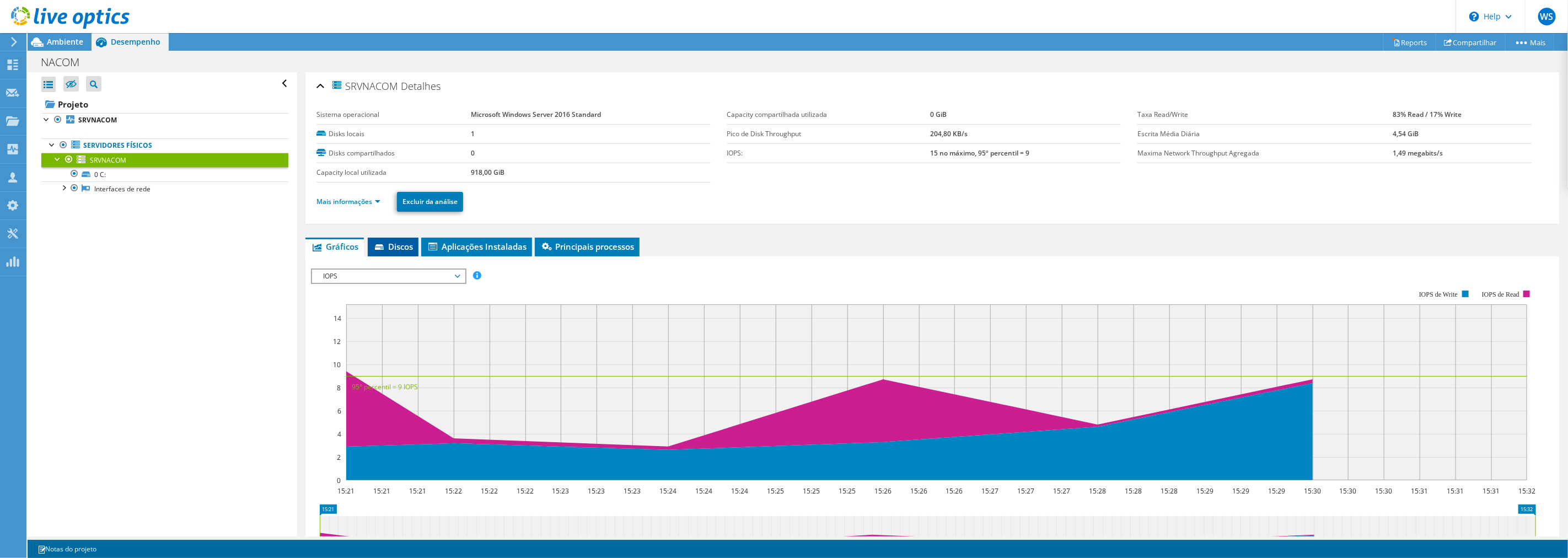 click 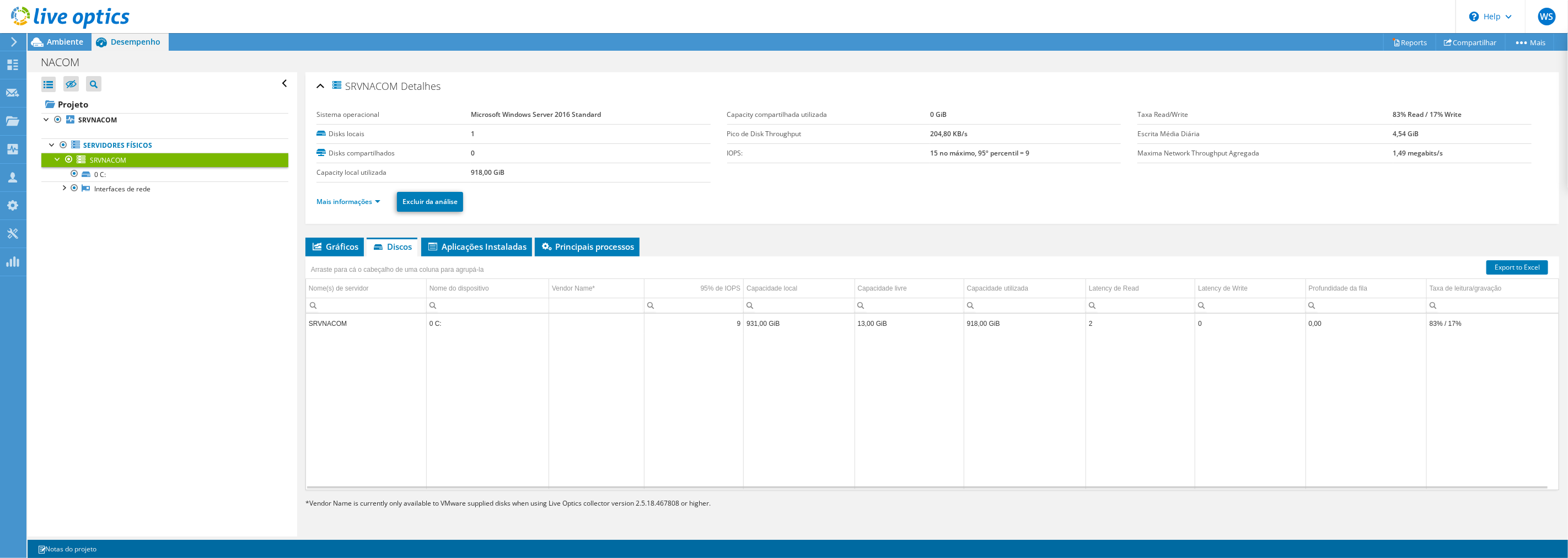 click on "0 C:" at bounding box center [487, 323] 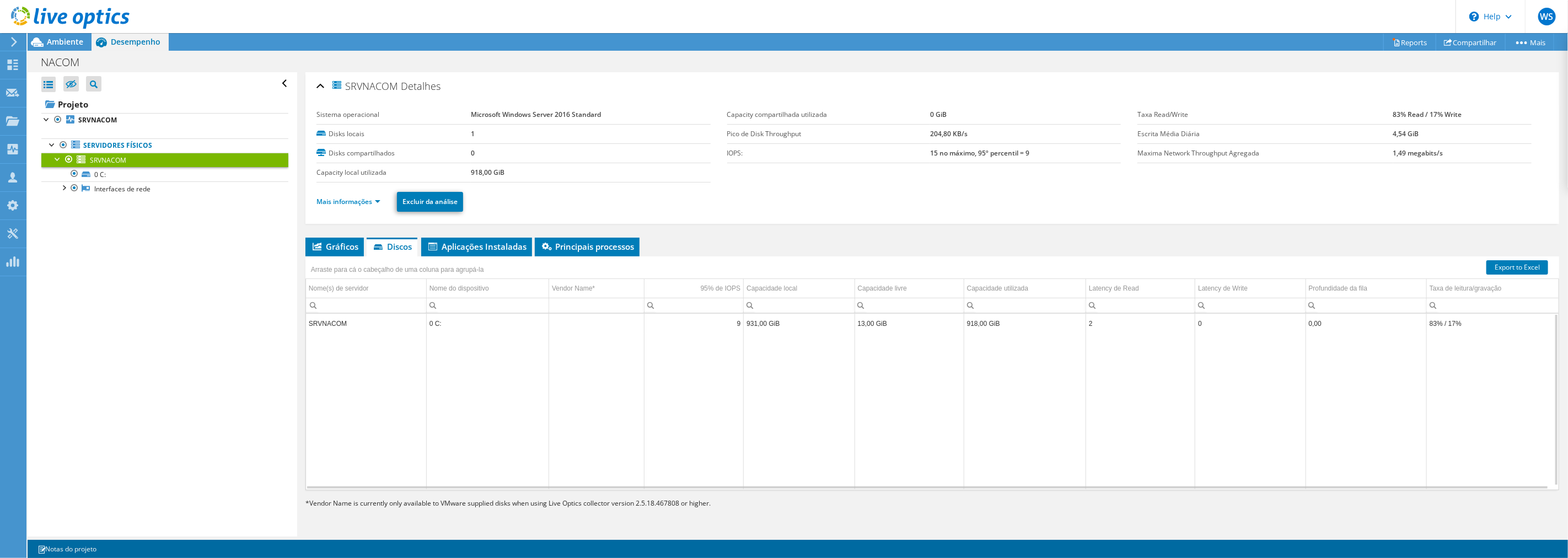 click on "SRVNACOM" at bounding box center [366, 323] 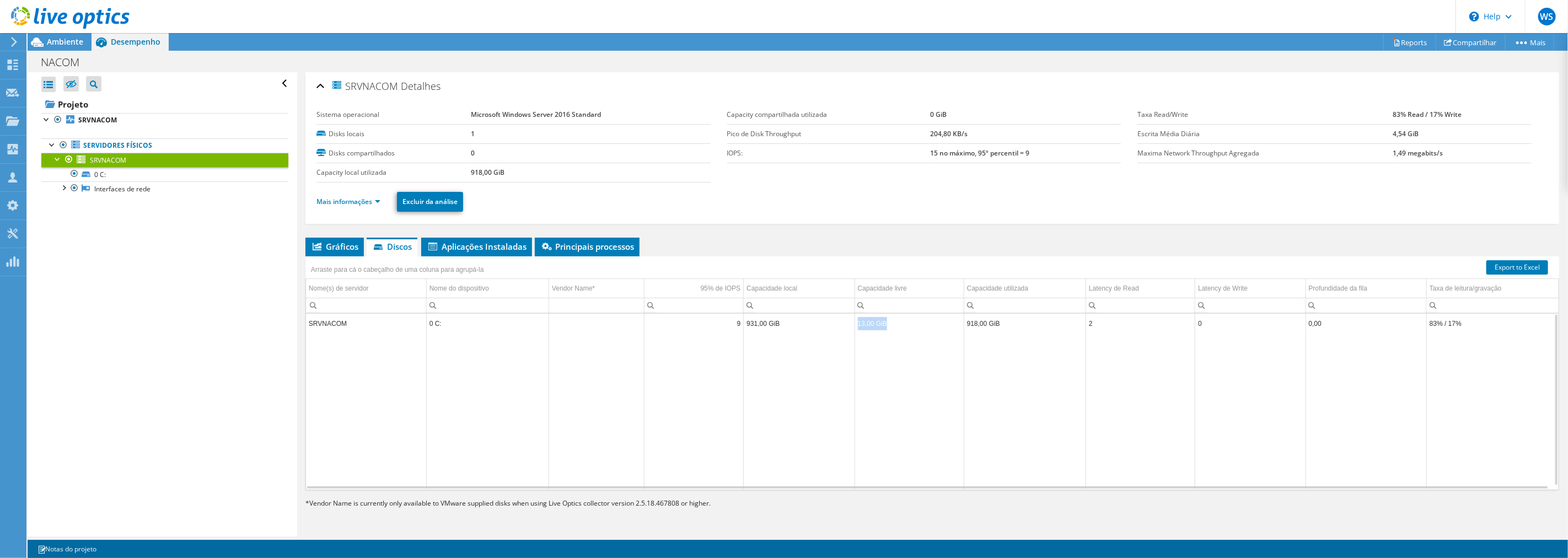 drag, startPoint x: 894, startPoint y: 321, endPoint x: 853, endPoint y: 321, distance: 41 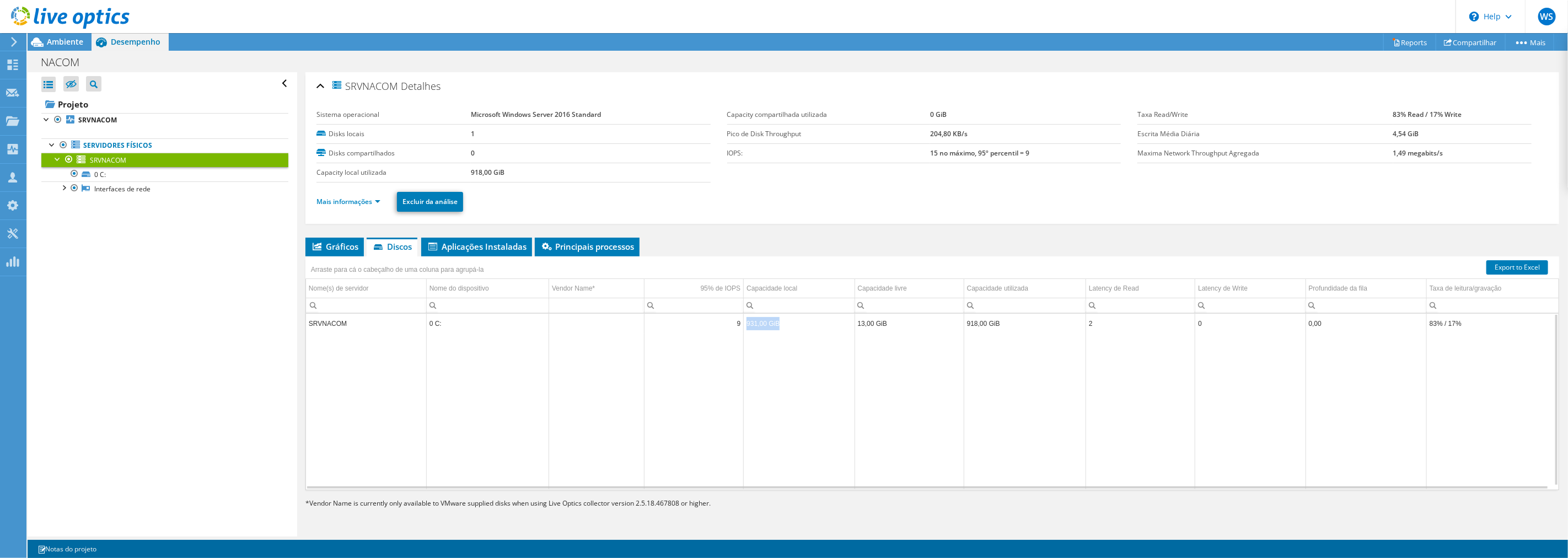 drag, startPoint x: 820, startPoint y: 325, endPoint x: 740, endPoint y: 323, distance: 80.025 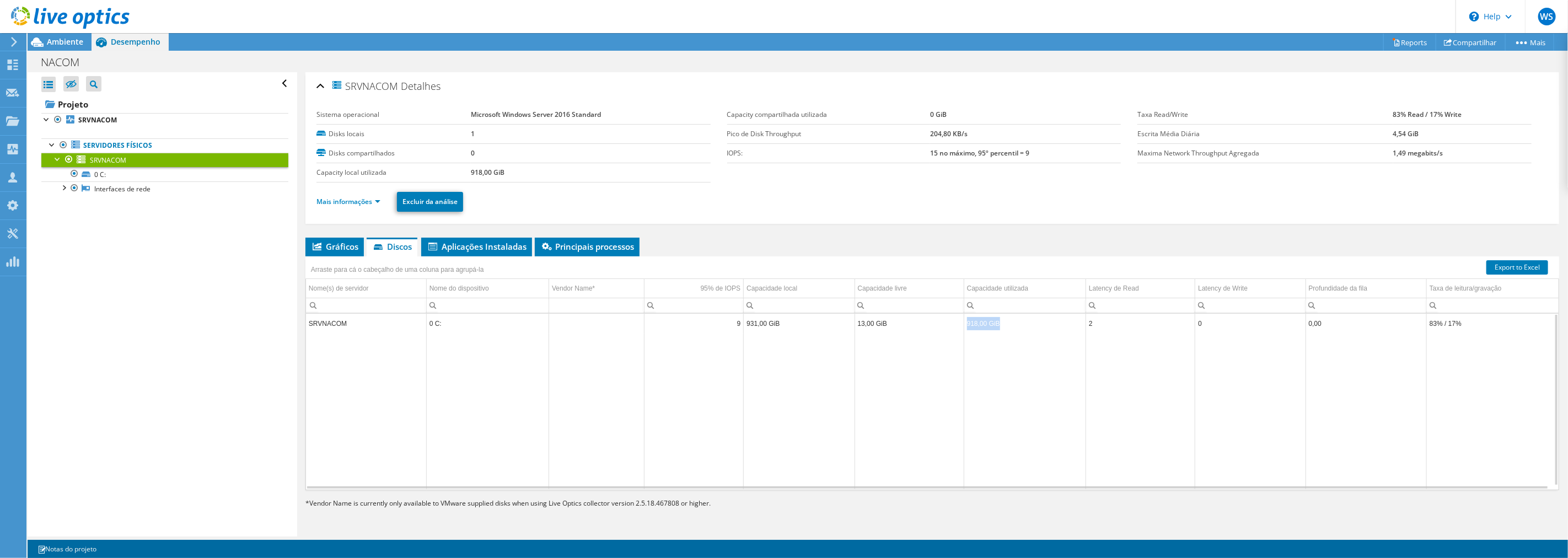 drag, startPoint x: 1007, startPoint y: 322, endPoint x: 876, endPoint y: 304, distance: 132.23086 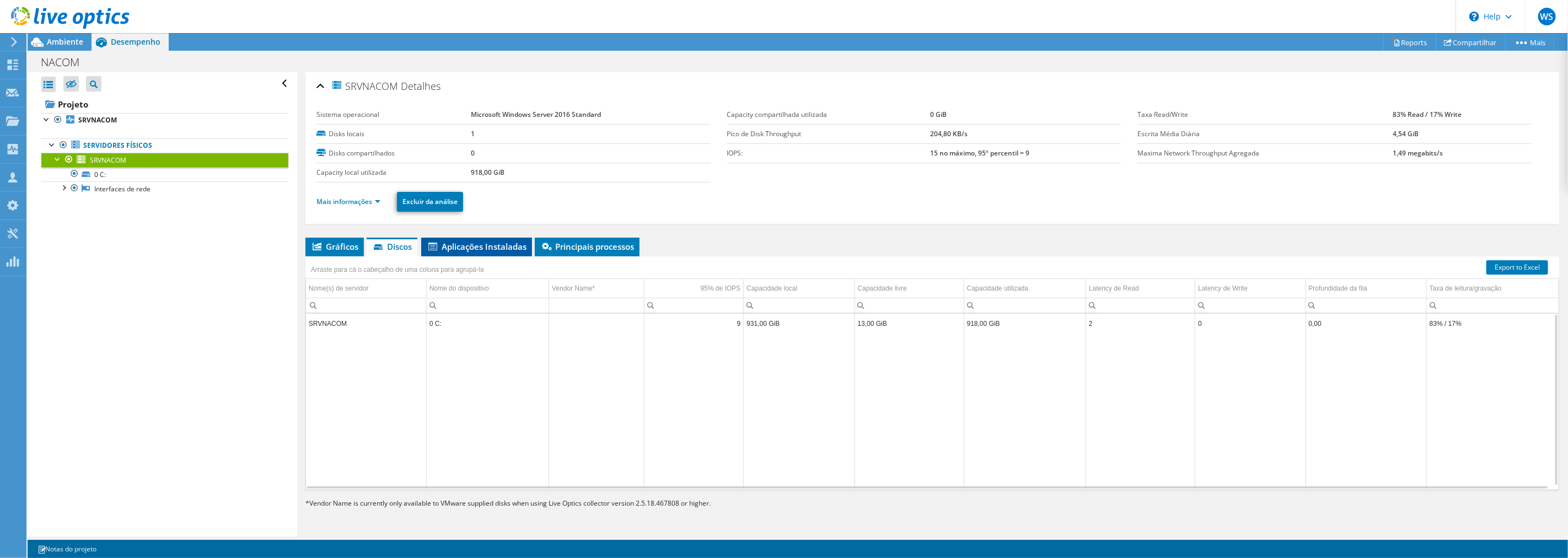 click on "Aplicações Instaladas" at bounding box center (476, 246) 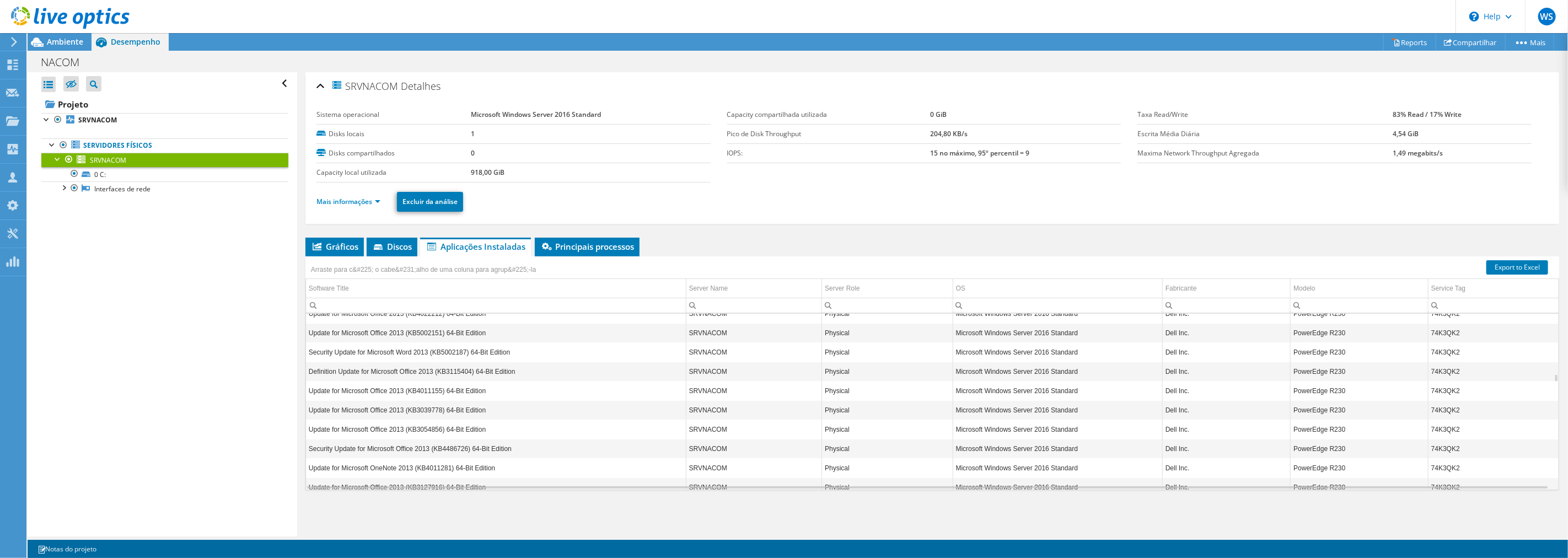 scroll, scrollTop: 1689, scrollLeft: 0, axis: vertical 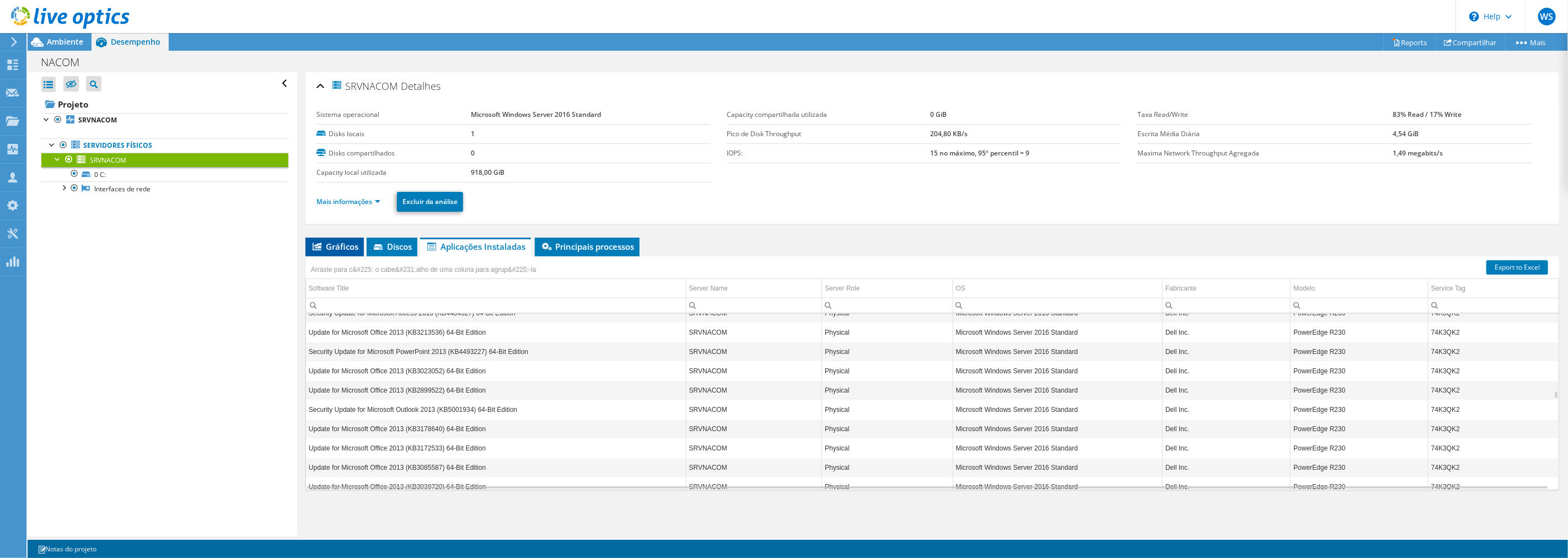 click on "Gráficos" at bounding box center (335, 246) 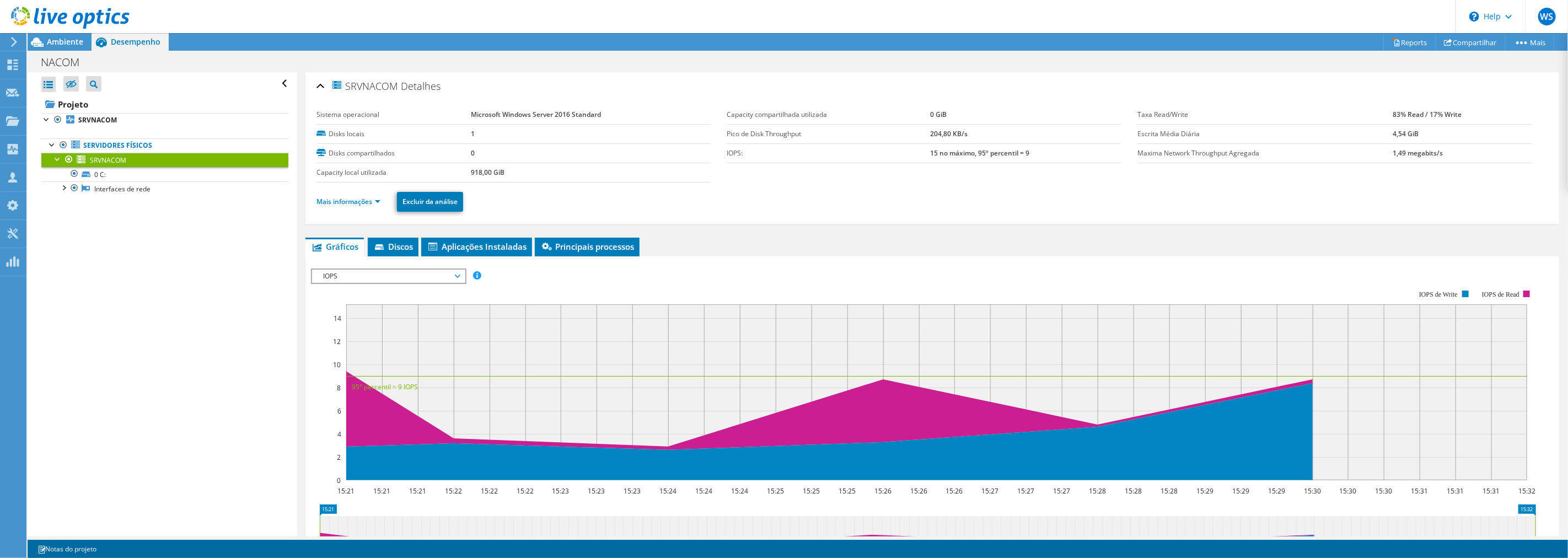 click on "IOPS" at bounding box center [388, 276] 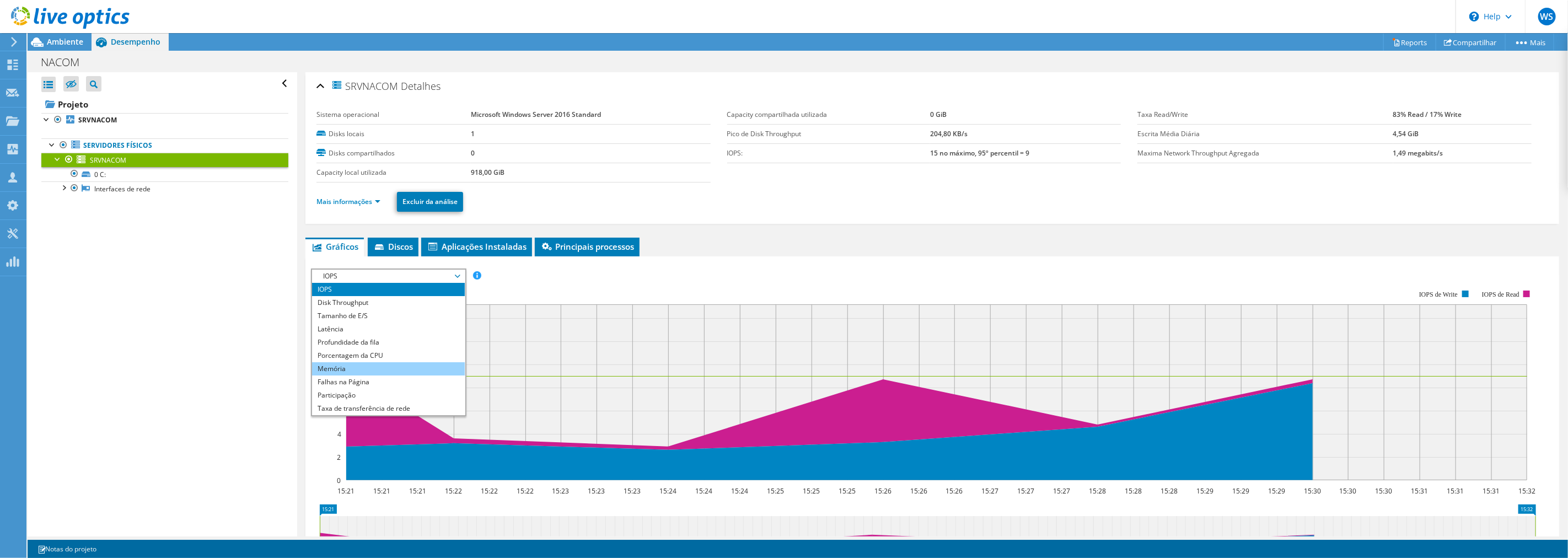 click on "Memória" at bounding box center (388, 369) 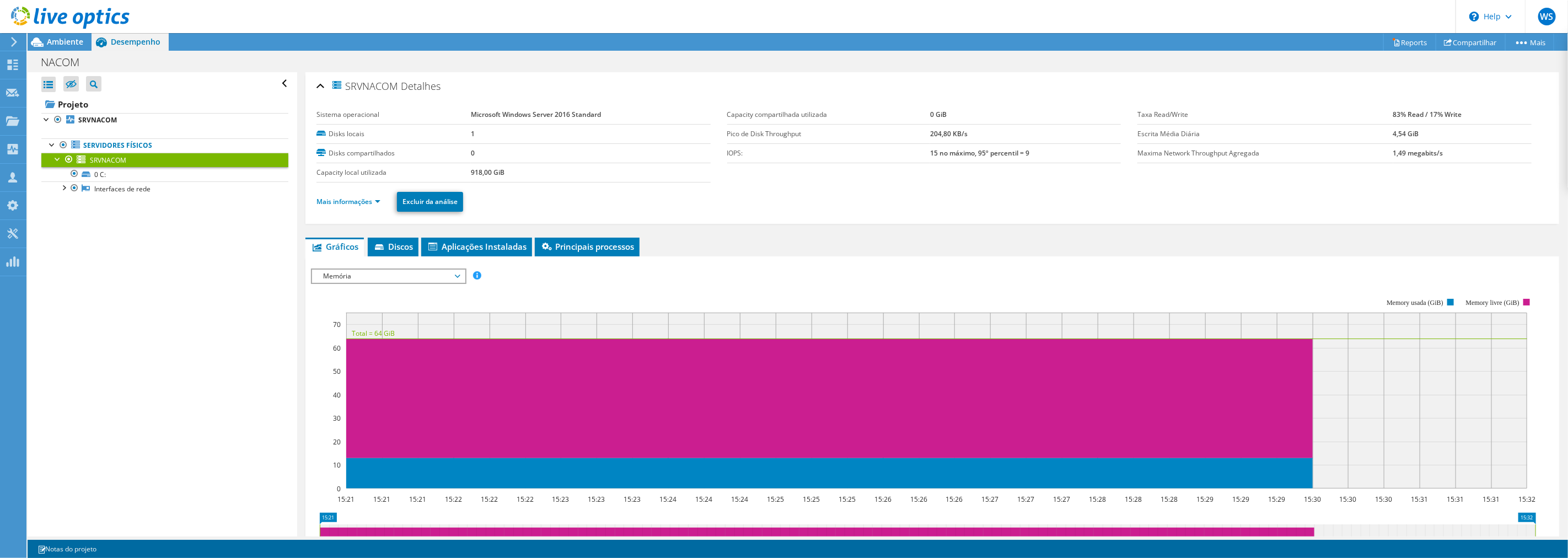 click on "Memória" at bounding box center (388, 276) 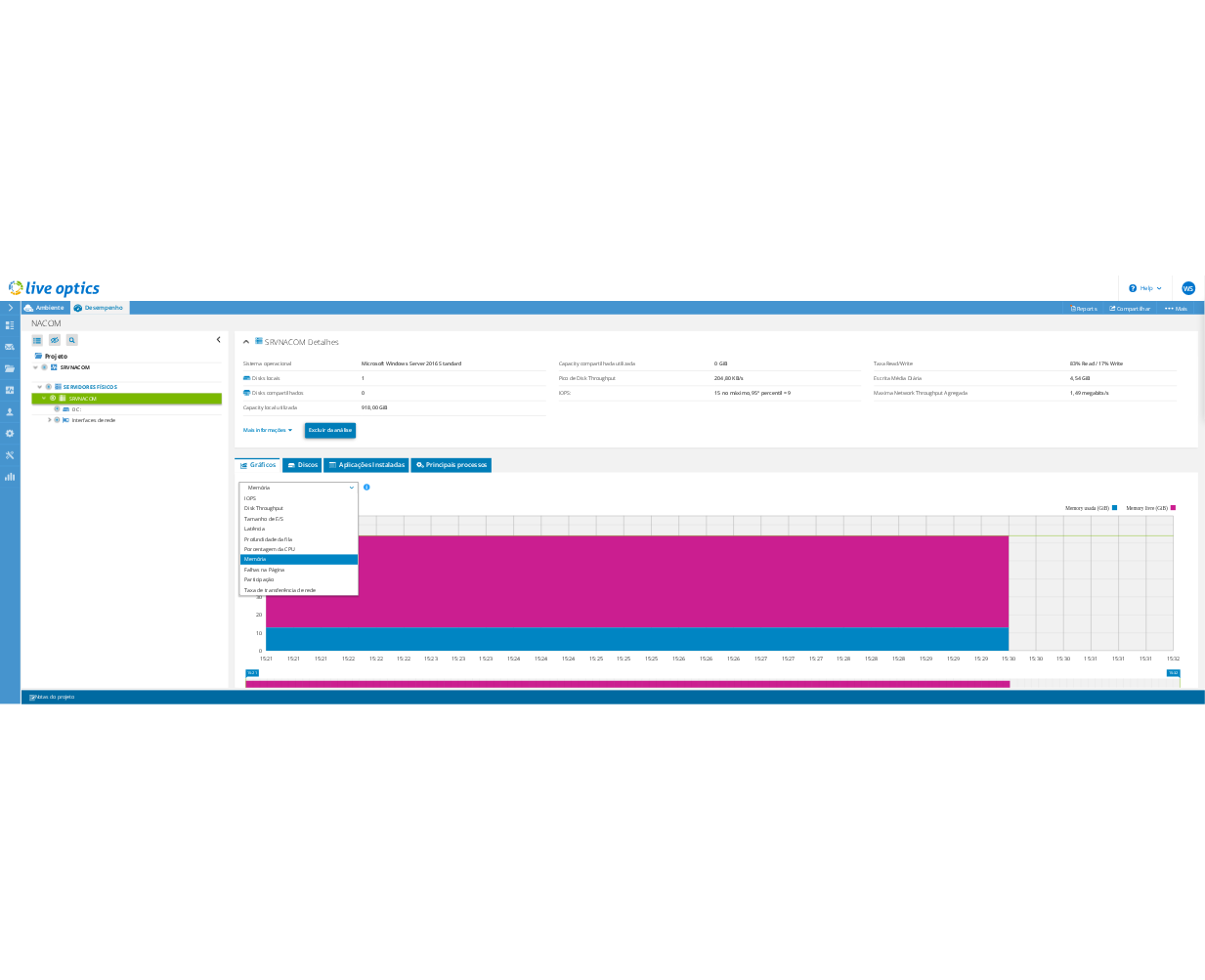 scroll, scrollTop: 69, scrollLeft: 0, axis: vertical 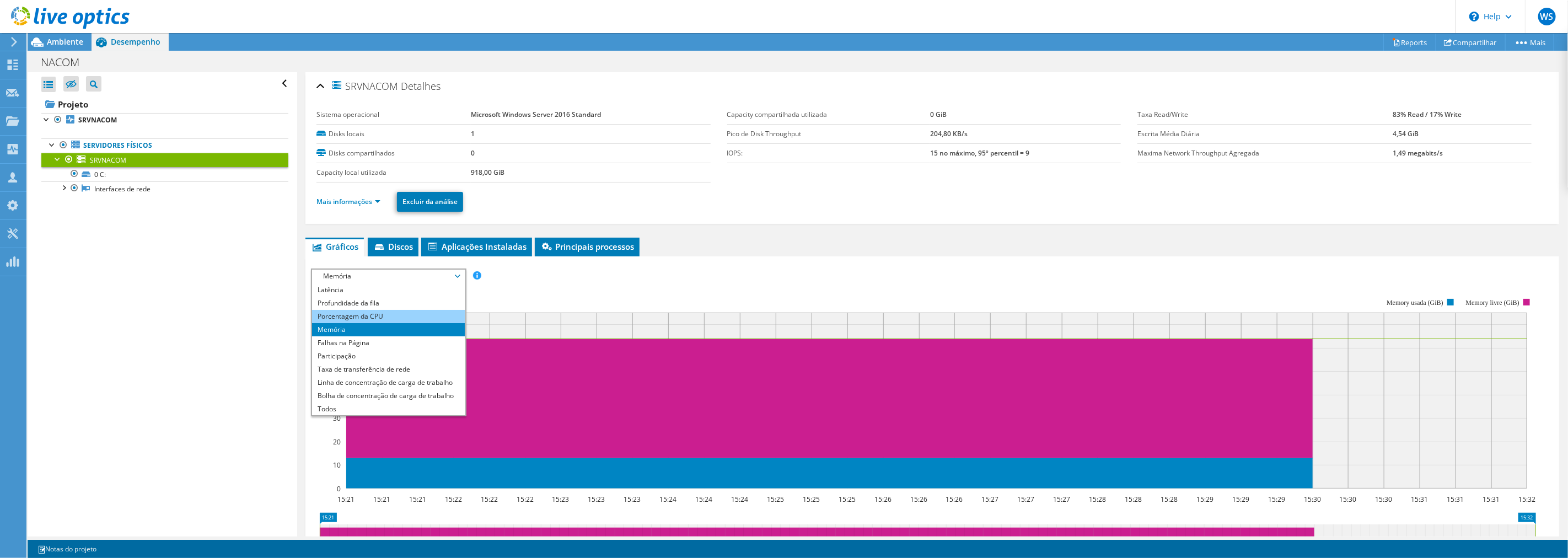 click on "Porcentagem da CPU" at bounding box center (388, 316) 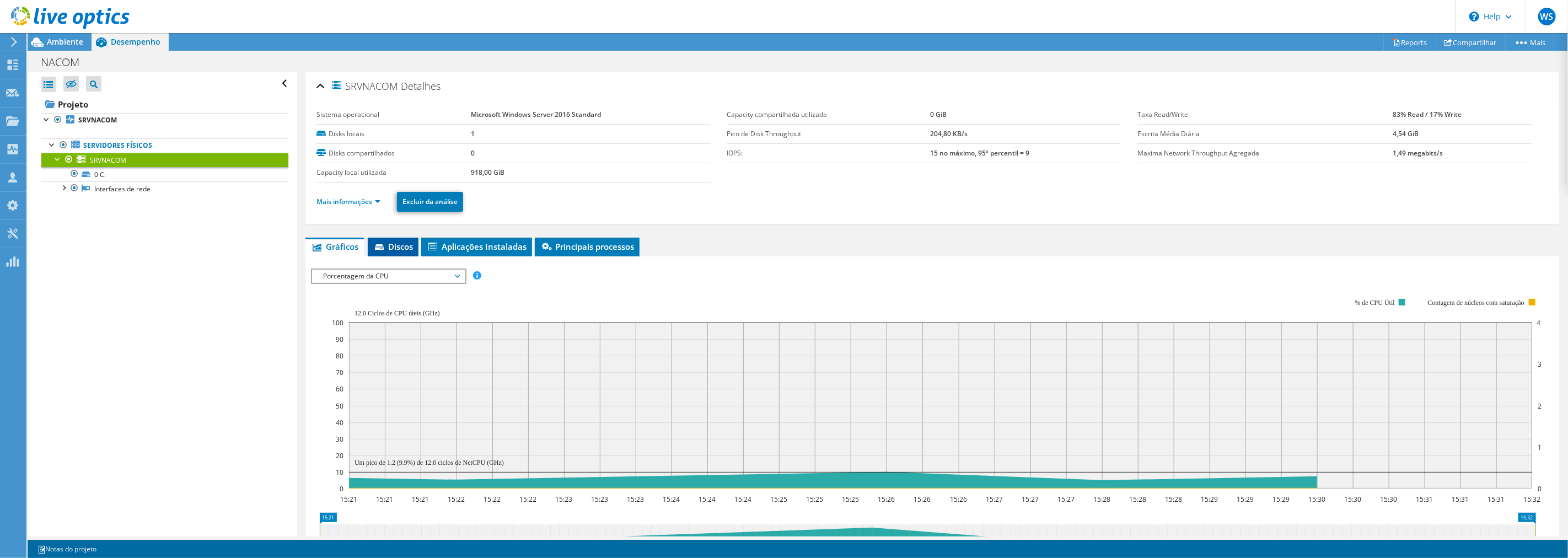 click on "Discos" at bounding box center (393, 246) 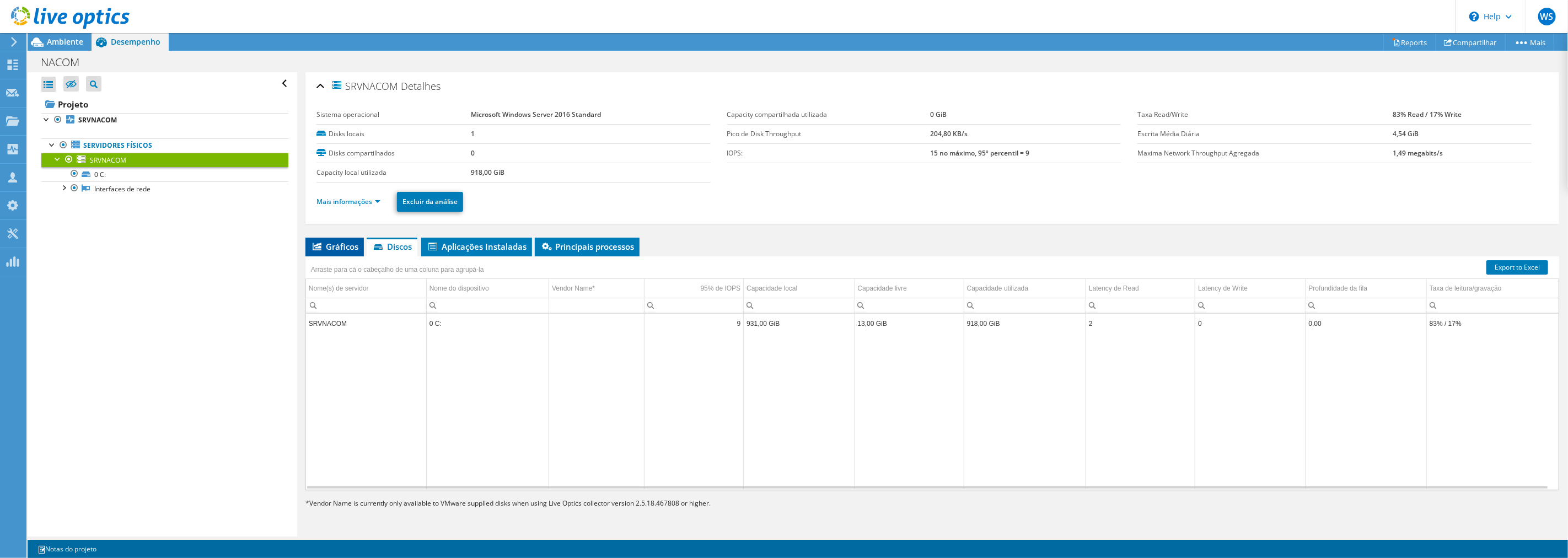 click on "Gráficos" at bounding box center (335, 246) 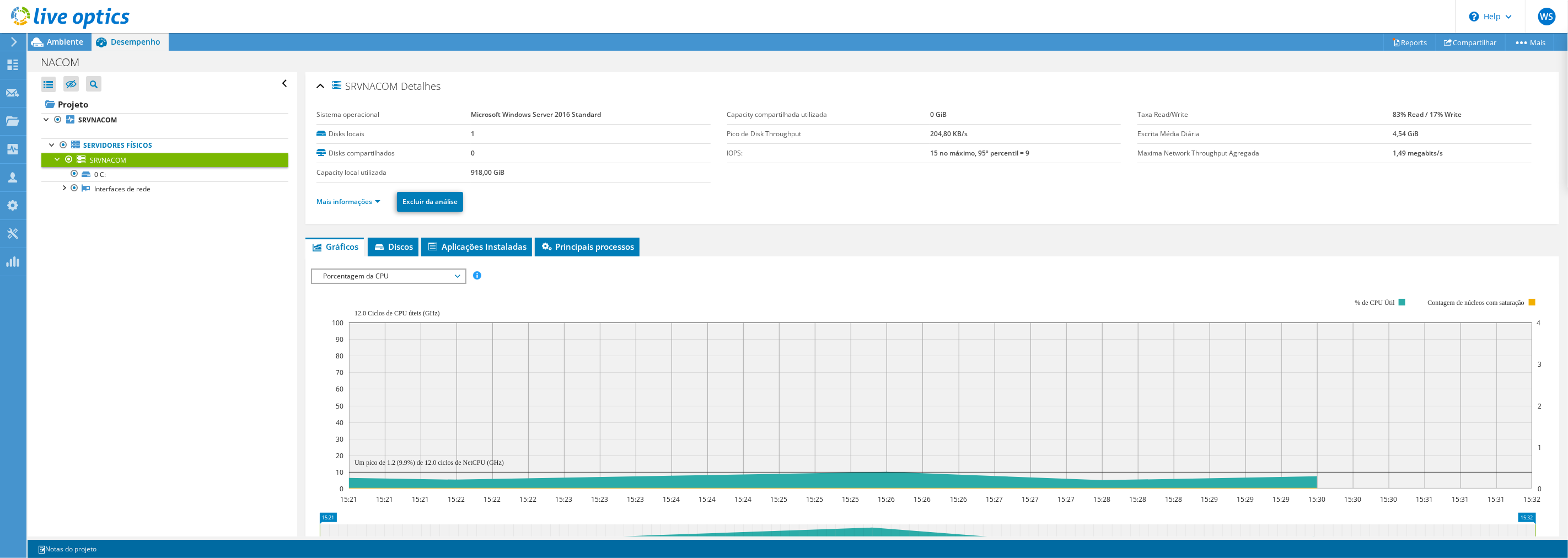 click at bounding box center (65, 18) 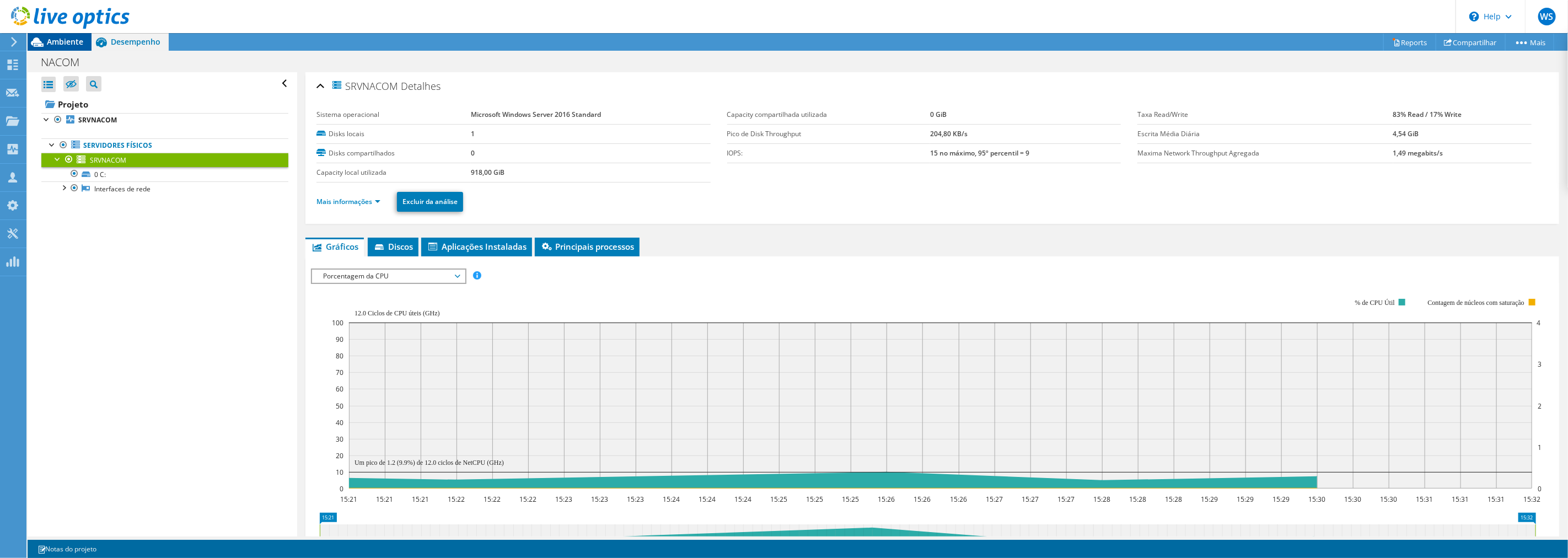 click on "Ambiente" at bounding box center (65, 41) 